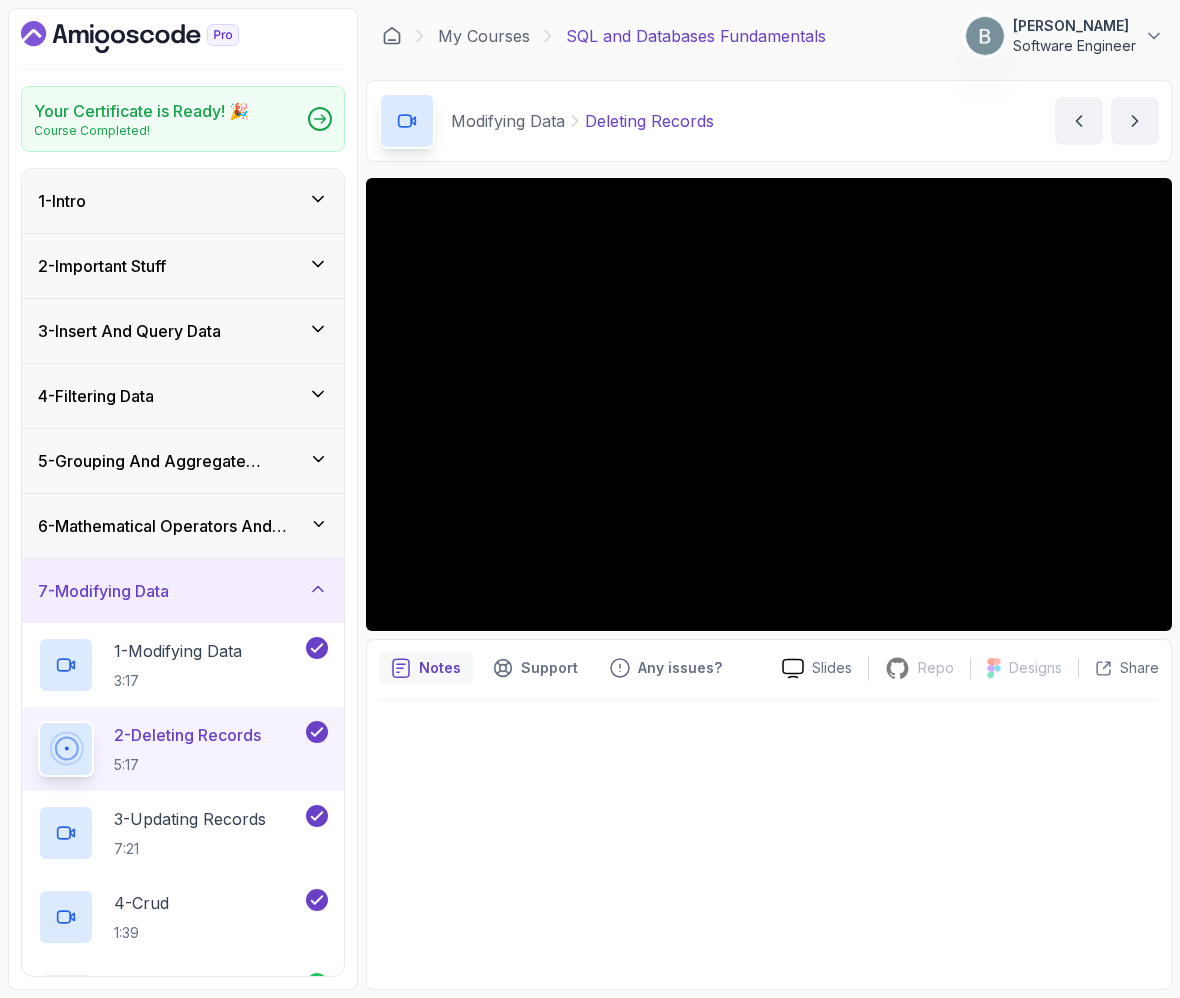 scroll, scrollTop: 0, scrollLeft: 0, axis: both 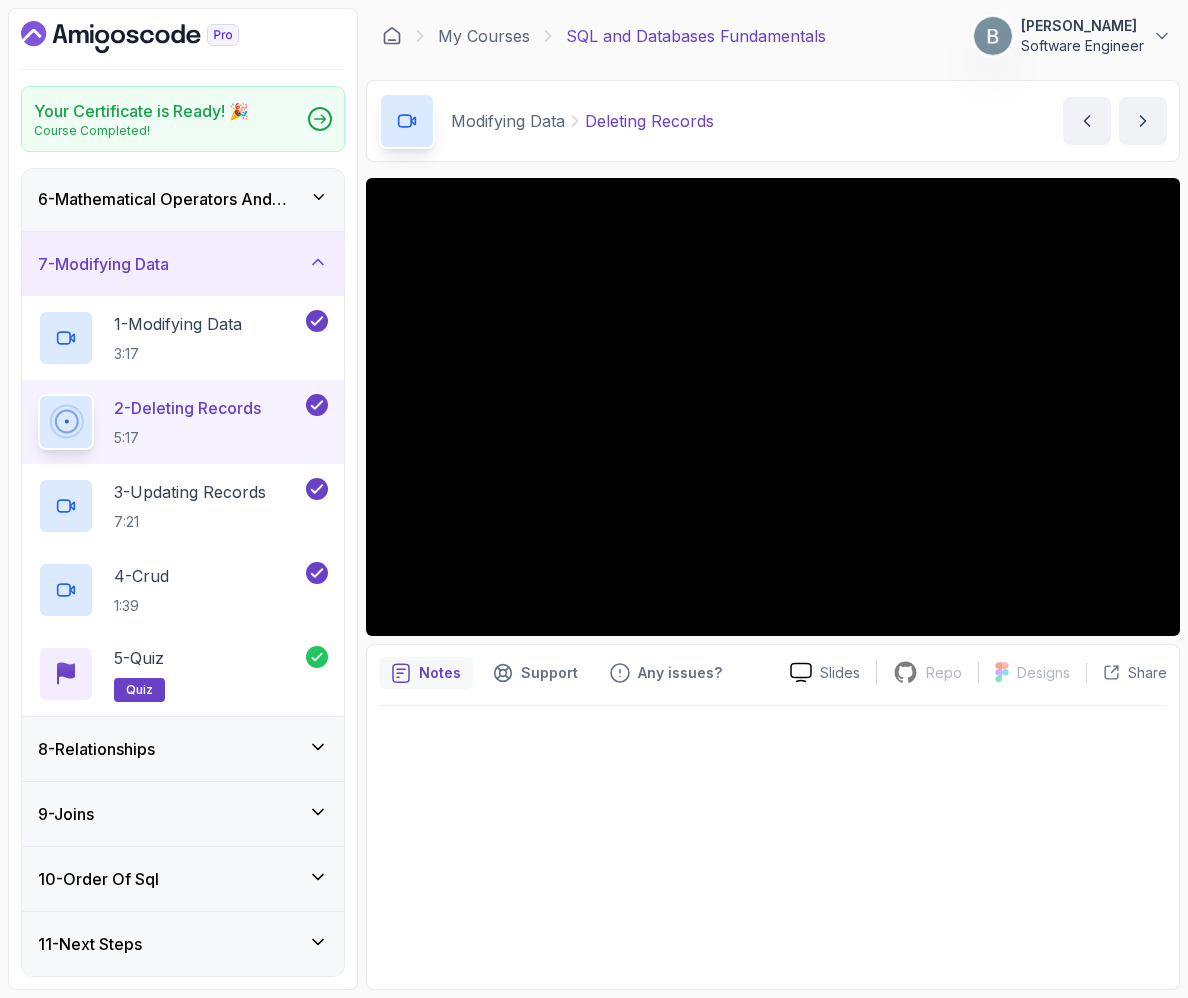 click on "11  -  Next Steps" at bounding box center [183, 944] 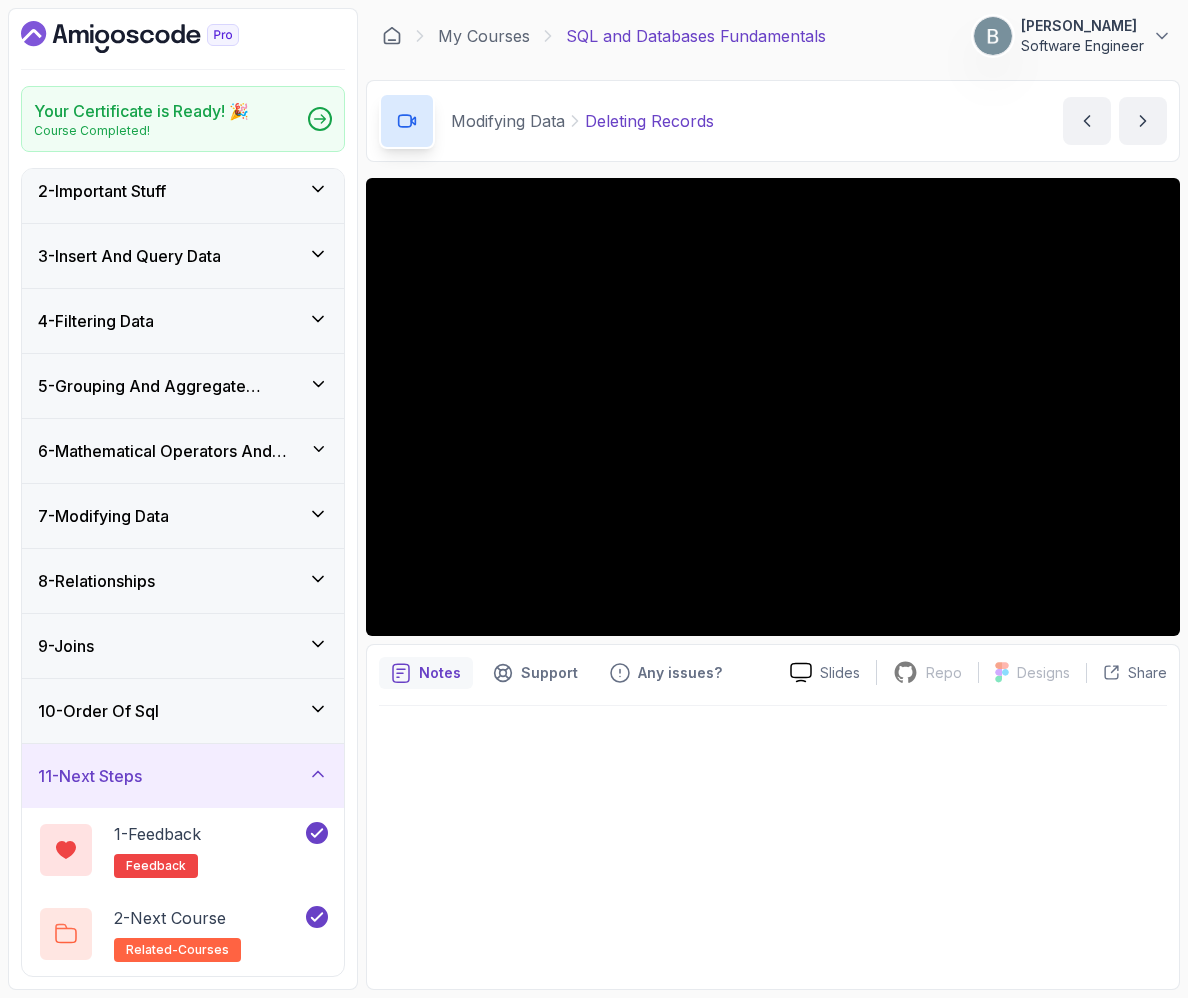 scroll, scrollTop: 360, scrollLeft: 0, axis: vertical 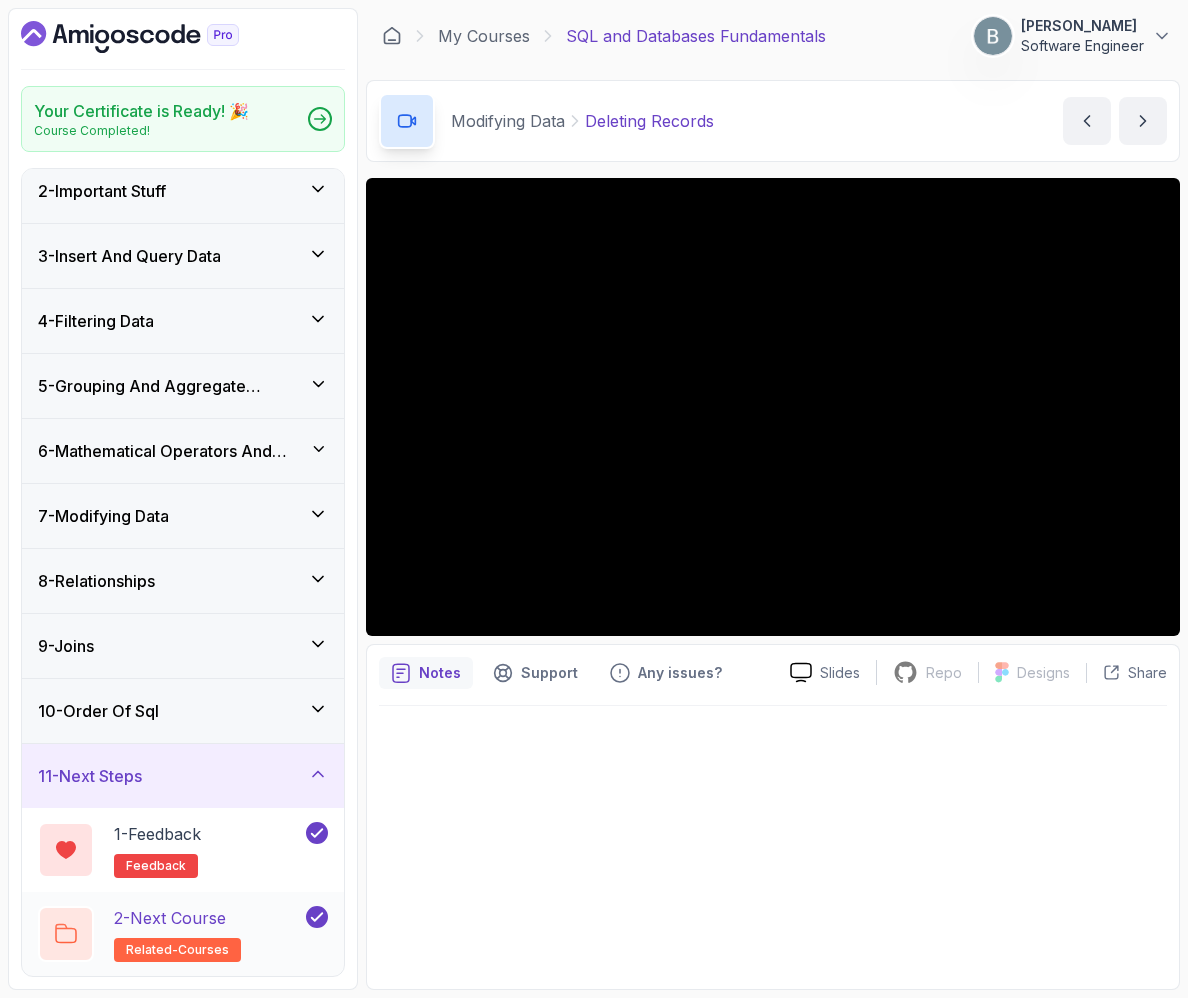 click on "related-courses" at bounding box center [177, 950] 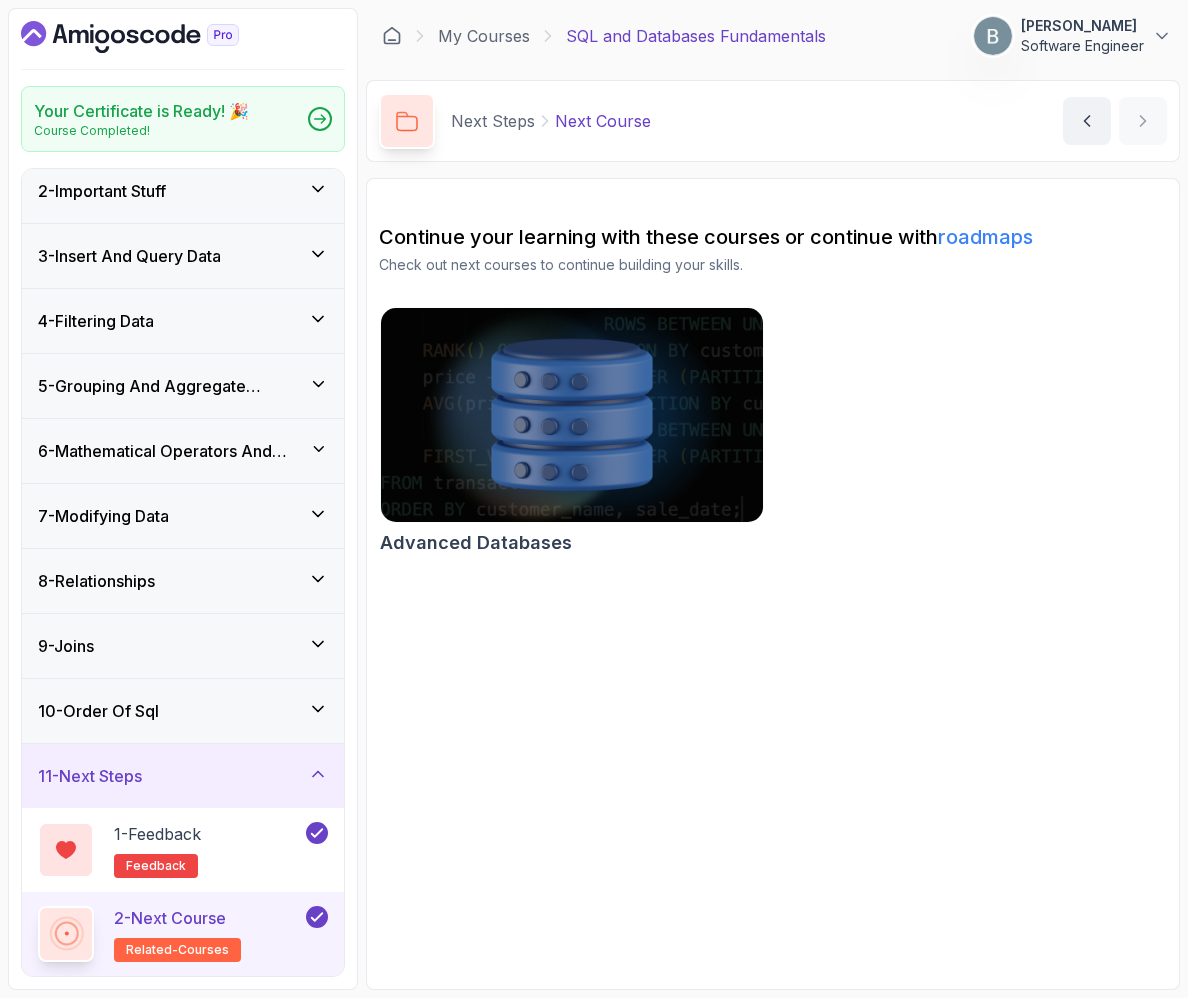 click at bounding box center [571, 415] 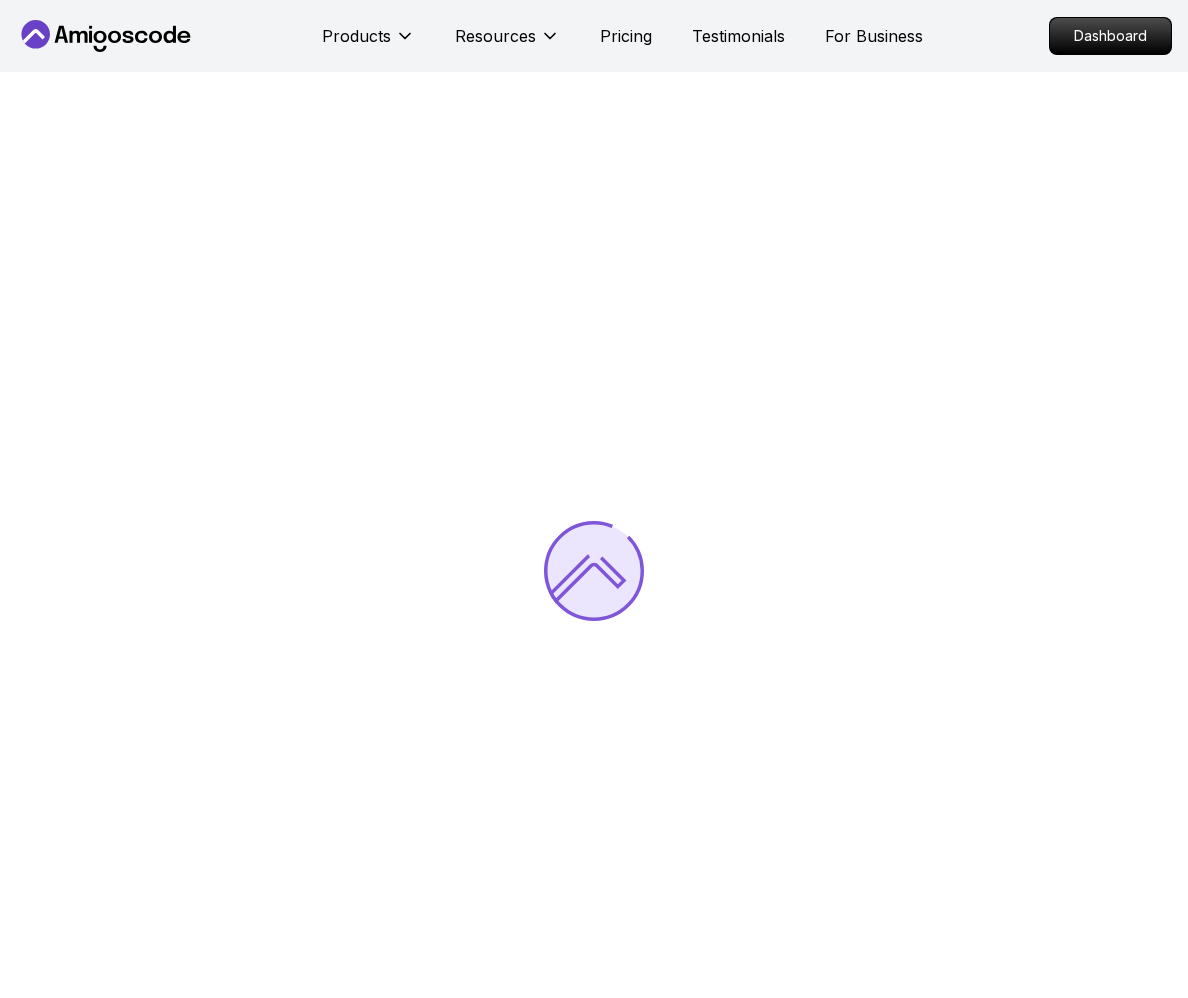 scroll, scrollTop: 0, scrollLeft: 0, axis: both 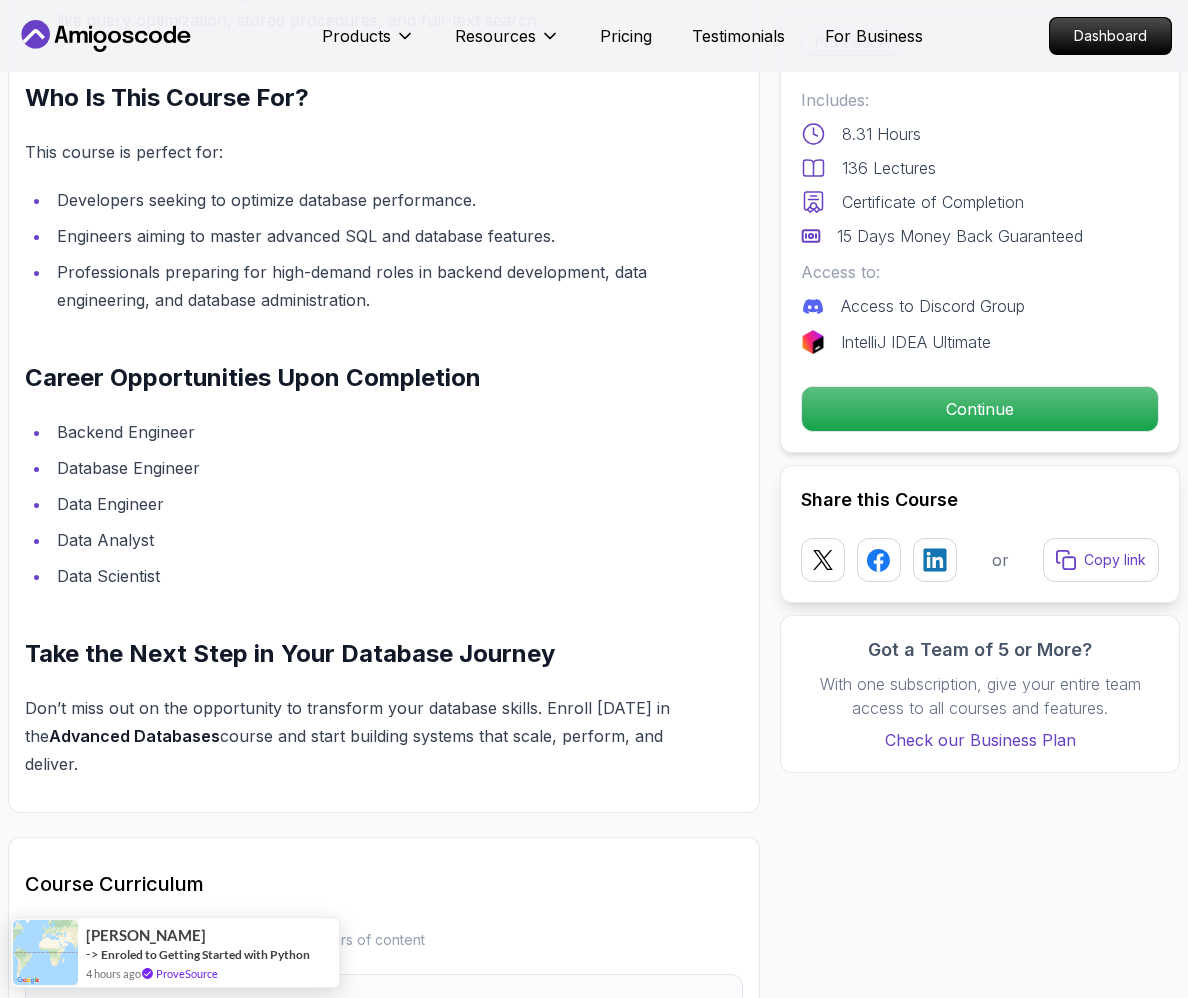 click on "Products Resources Pricing Testimonials For Business Dashboard Products Resources Pricing Testimonials For Business Dashboard Advanced Databases Advanced database management with SQL, integrity, and practical applications Mama Samba Braima Djalo  /   Instructor Pro Course Includes: 8.31 Hours 136 Lectures Certificate of Completion 15 Days Money Back Guaranteed Access to: Access to Discord Group IntelliJ IDEA Ultimate Continue Share this Course or Copy link Got a Team of 5 or More? With one subscription, give your entire team access to all courses and features. Check our Business Plan Mama Samba Braima Djalo  /   Instructor What you will learn sql postgres terminal Master Advanced Data Types - Work with JSONB, UUIDs, arrays, enums, and other data types to design versatile and modern databases. Optimize Query Performance - Dive deep into indexes, query plans, and explain-analyze techniques to write efficient and lightning-fast queries. Unlock the Power of Advanced Databases with Amigoscode
Advanced Databases" at bounding box center (594, 2126) 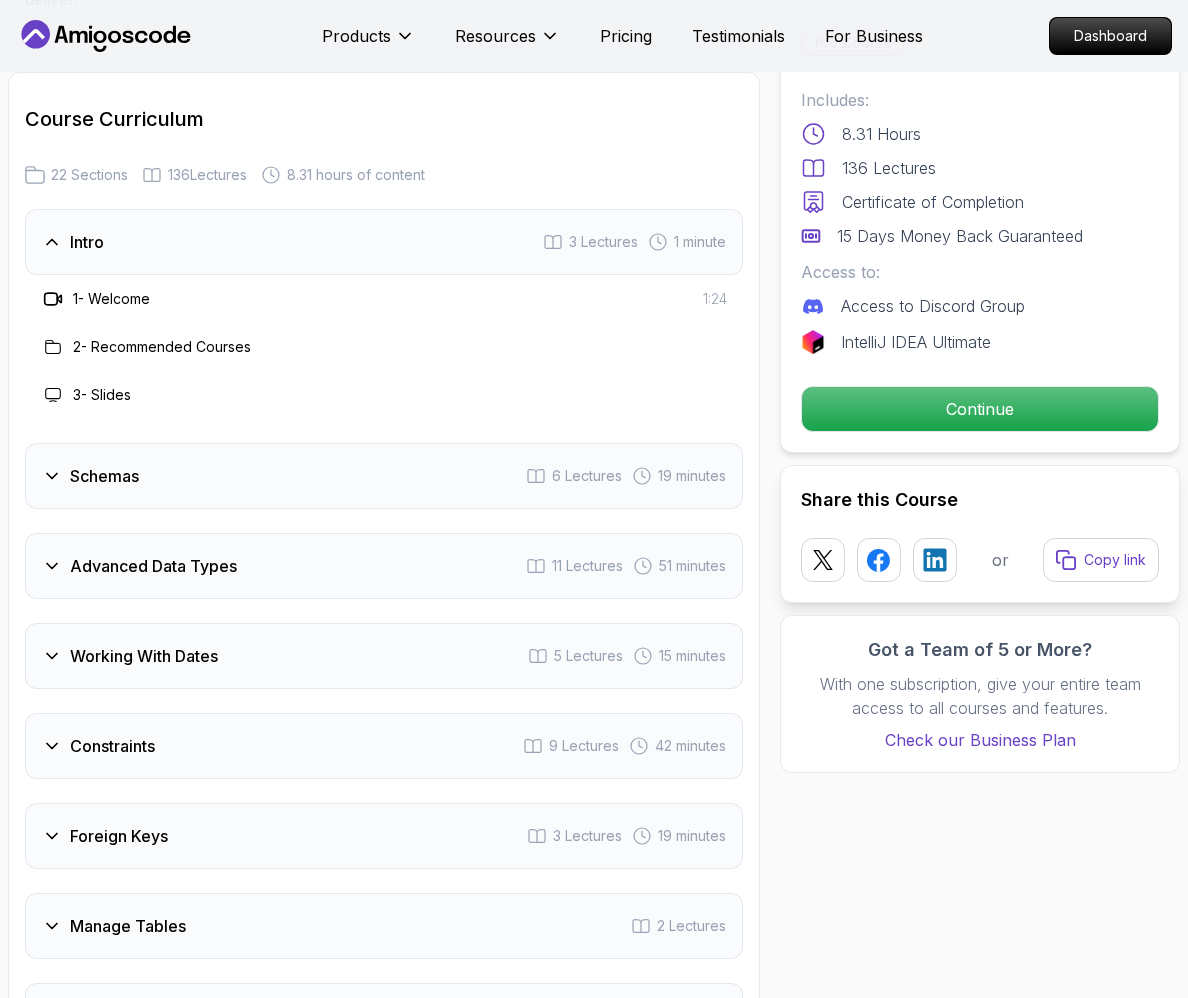 scroll, scrollTop: 2990, scrollLeft: 0, axis: vertical 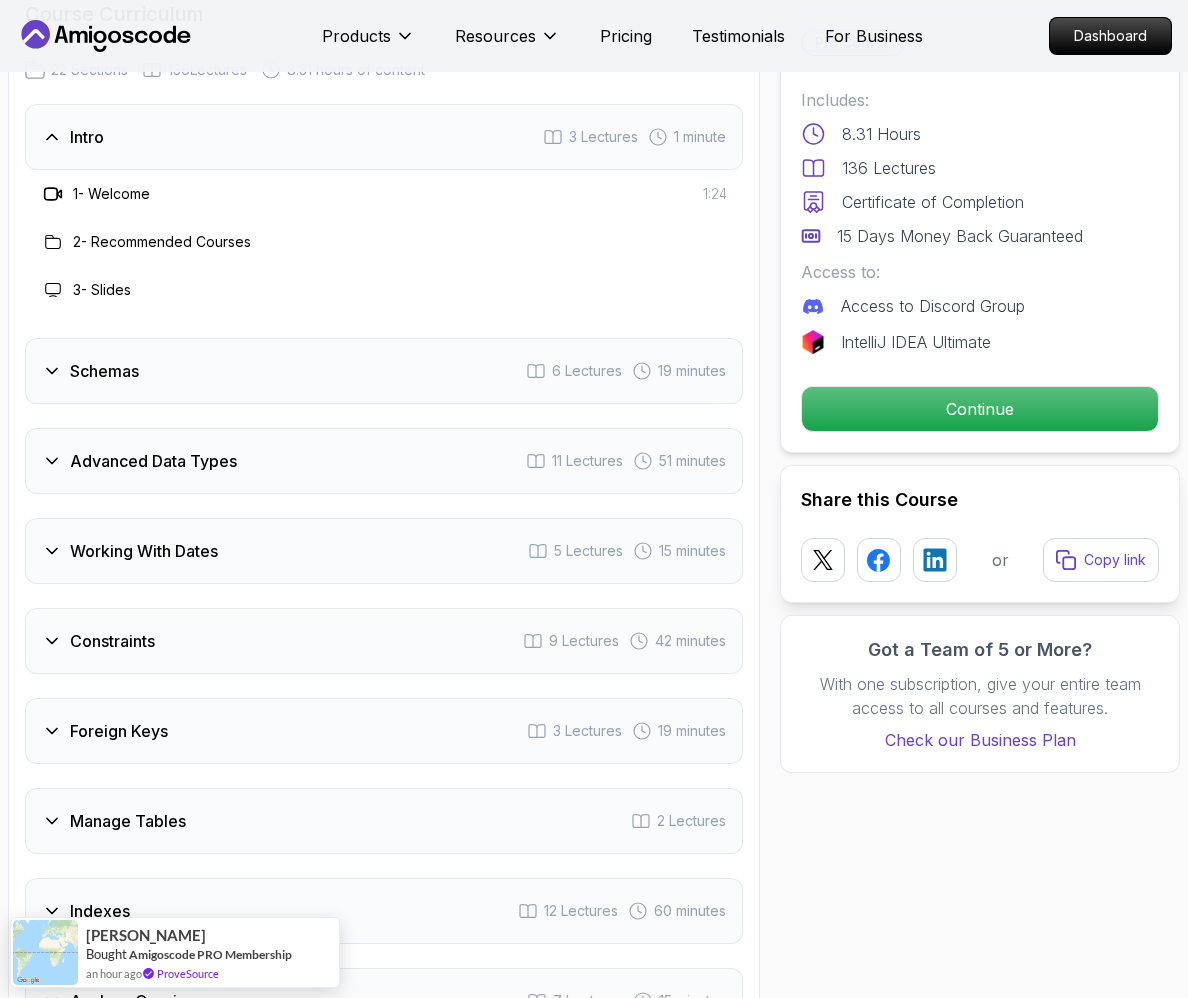 drag, startPoint x: 215, startPoint y: 592, endPoint x: 84, endPoint y: 385, distance: 244.96939 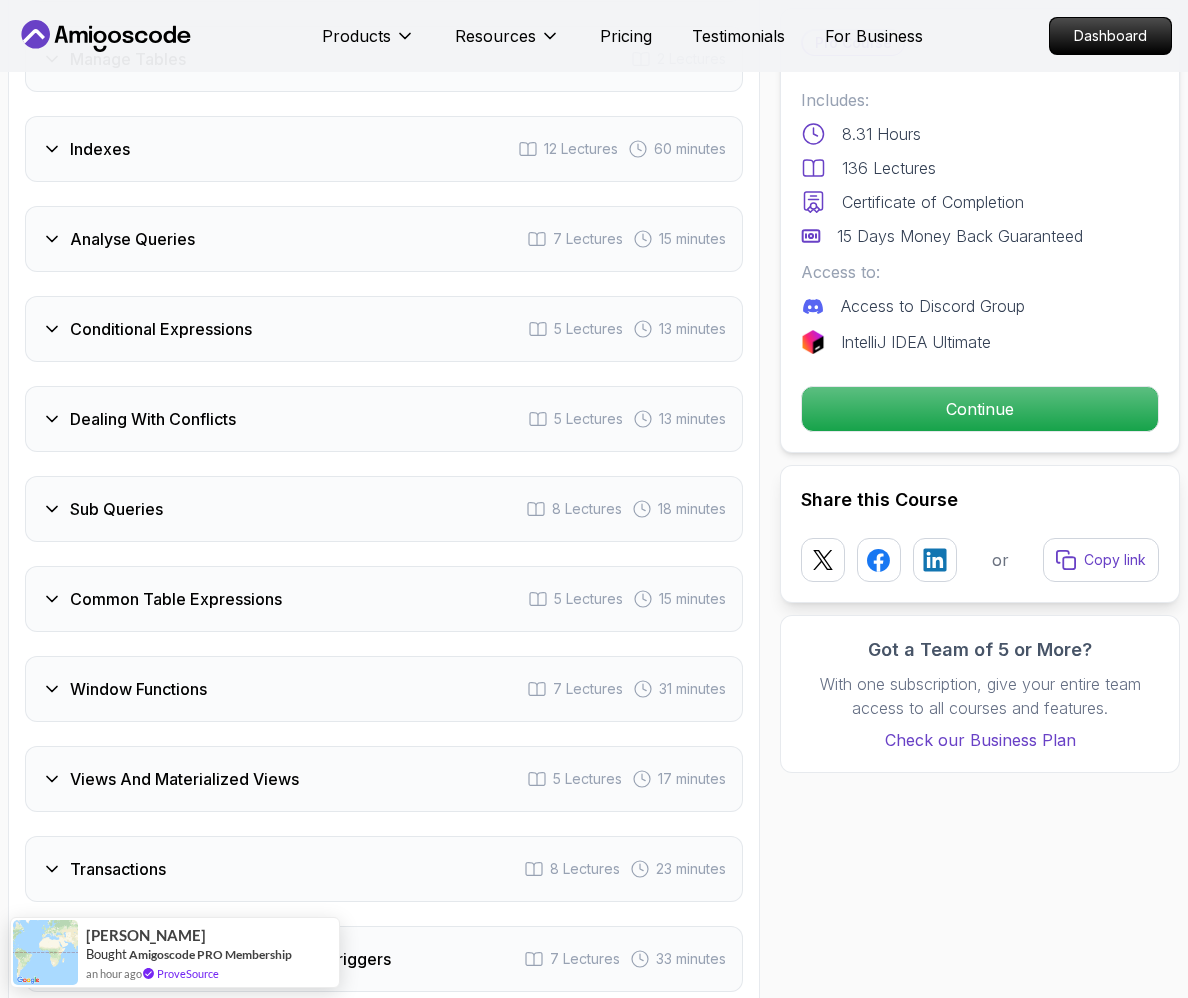 scroll, scrollTop: 3764, scrollLeft: 0, axis: vertical 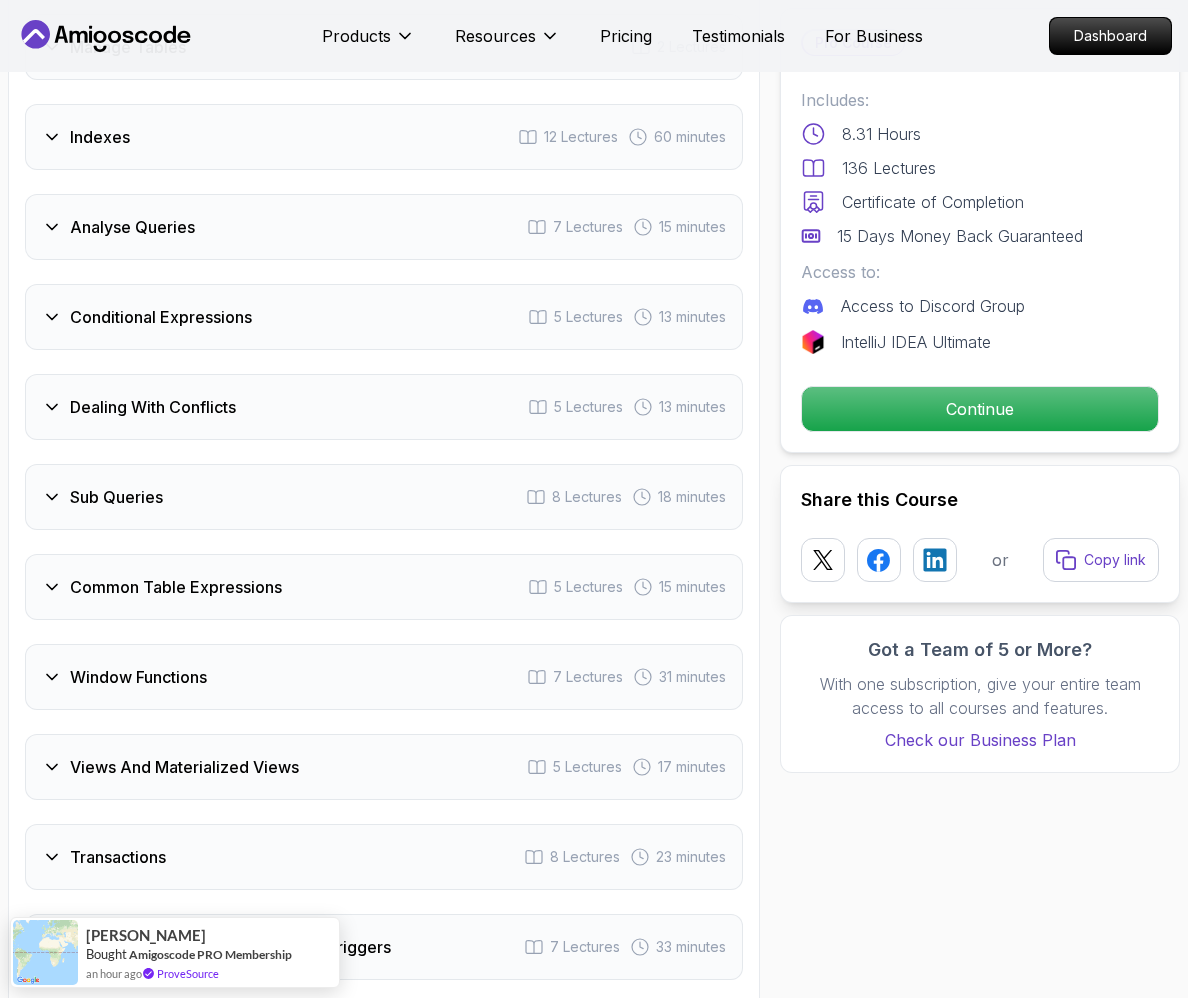 click on "Intro 3   Lectures     1 minute" at bounding box center [384, -637] 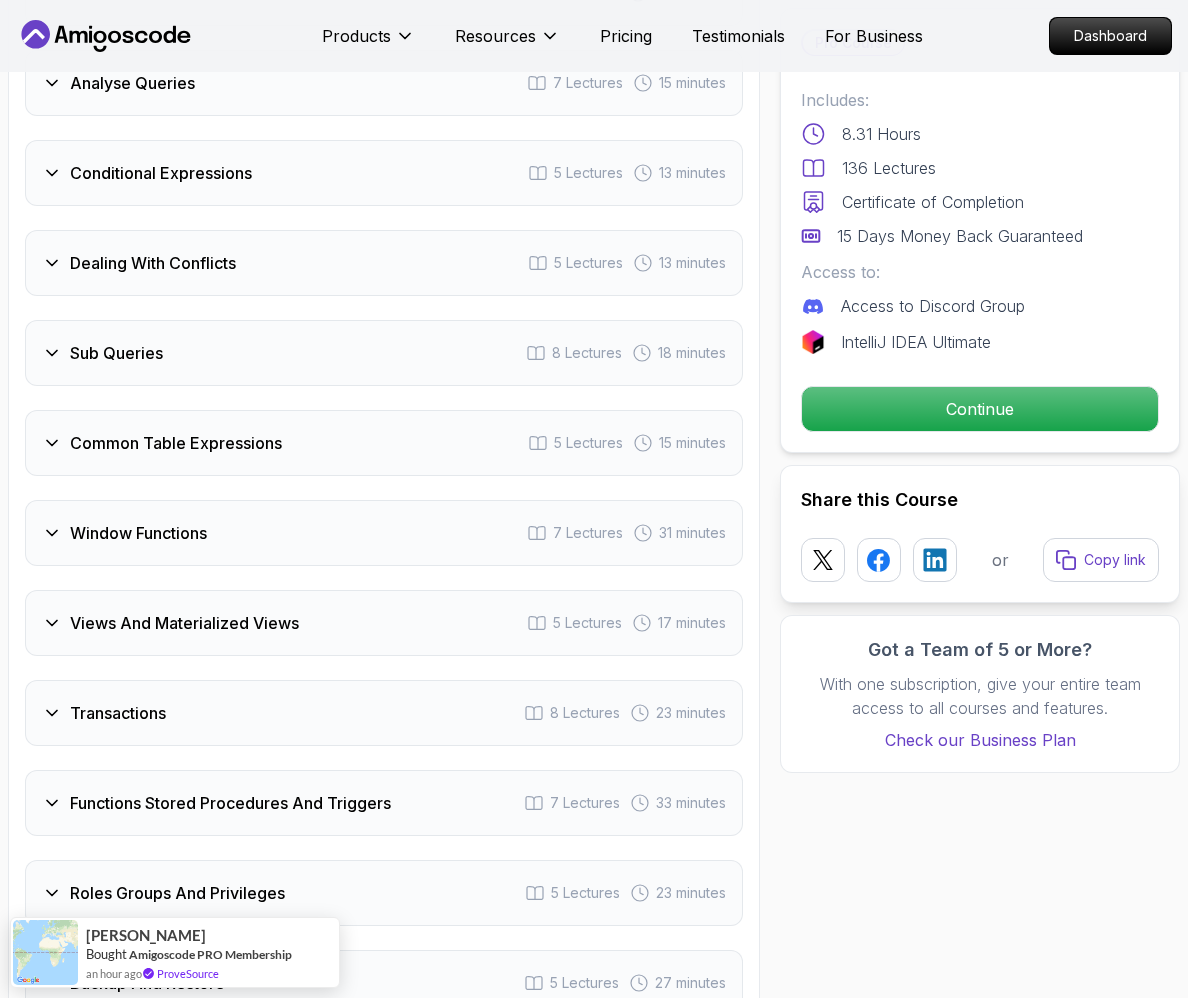 click on "Intro 3   Lectures     1 minute" at bounding box center (384, -637) 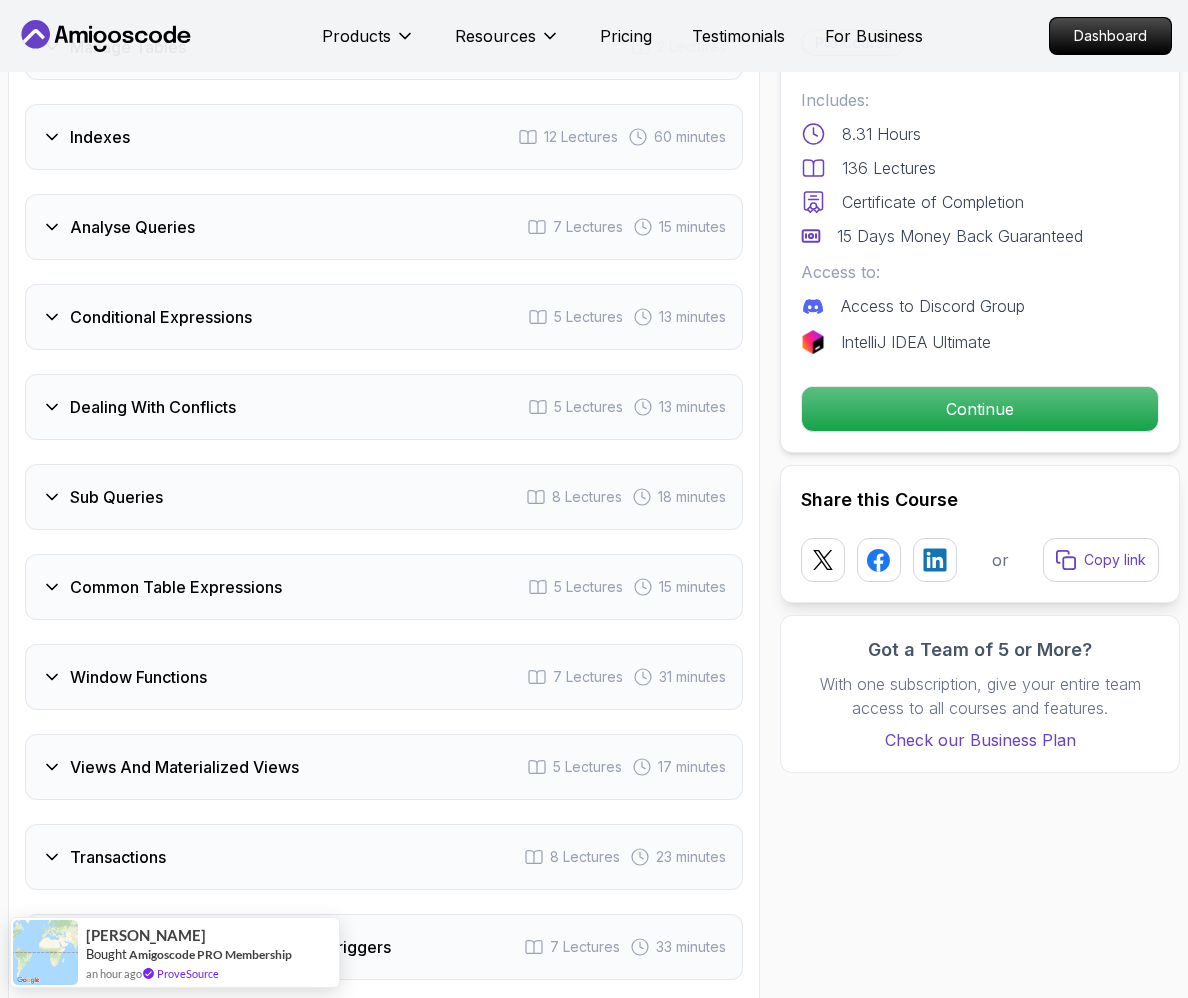 click on "Intro 3   Lectures     1 minute" at bounding box center [384, -637] 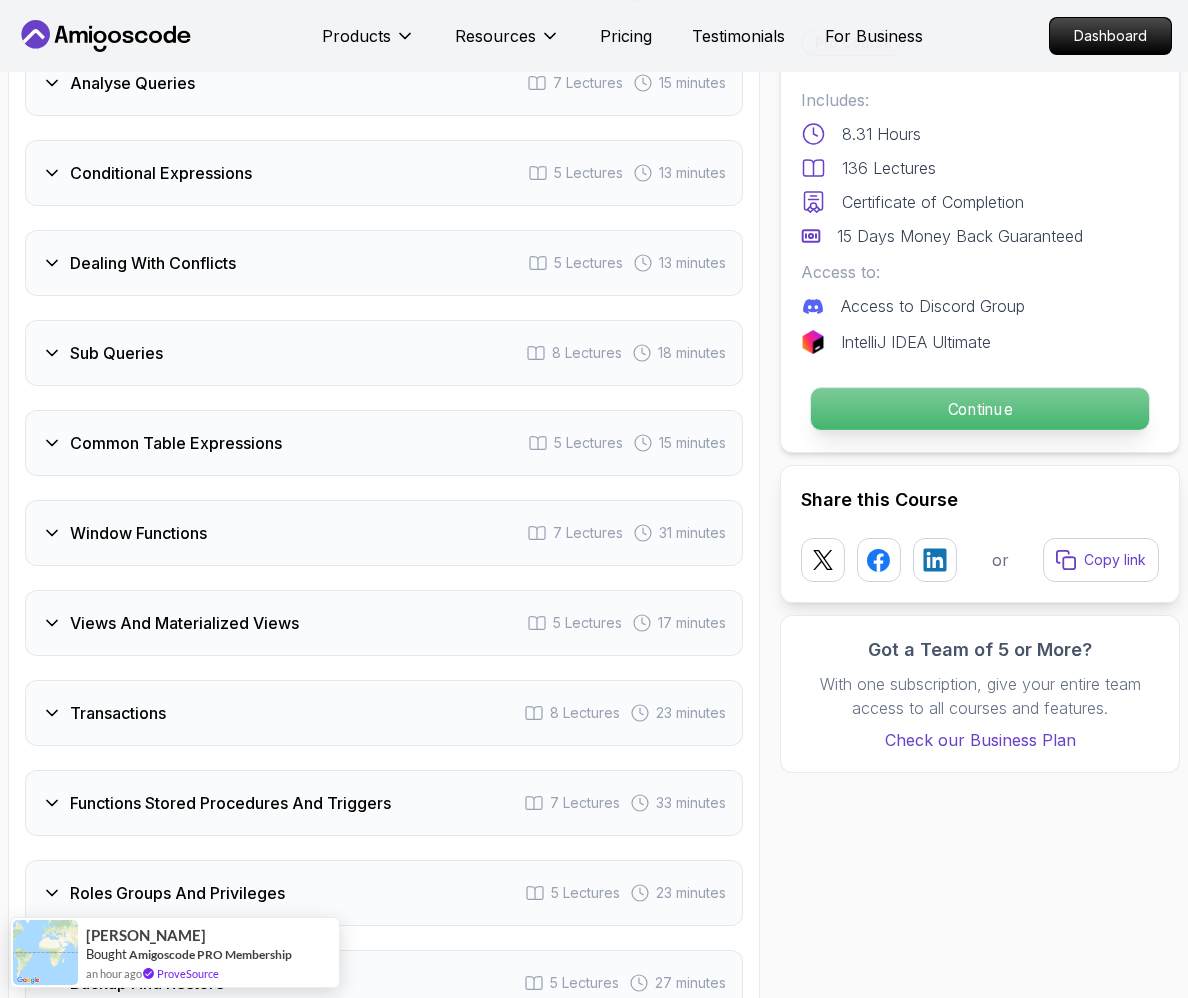 click on "Continue" at bounding box center (980, 409) 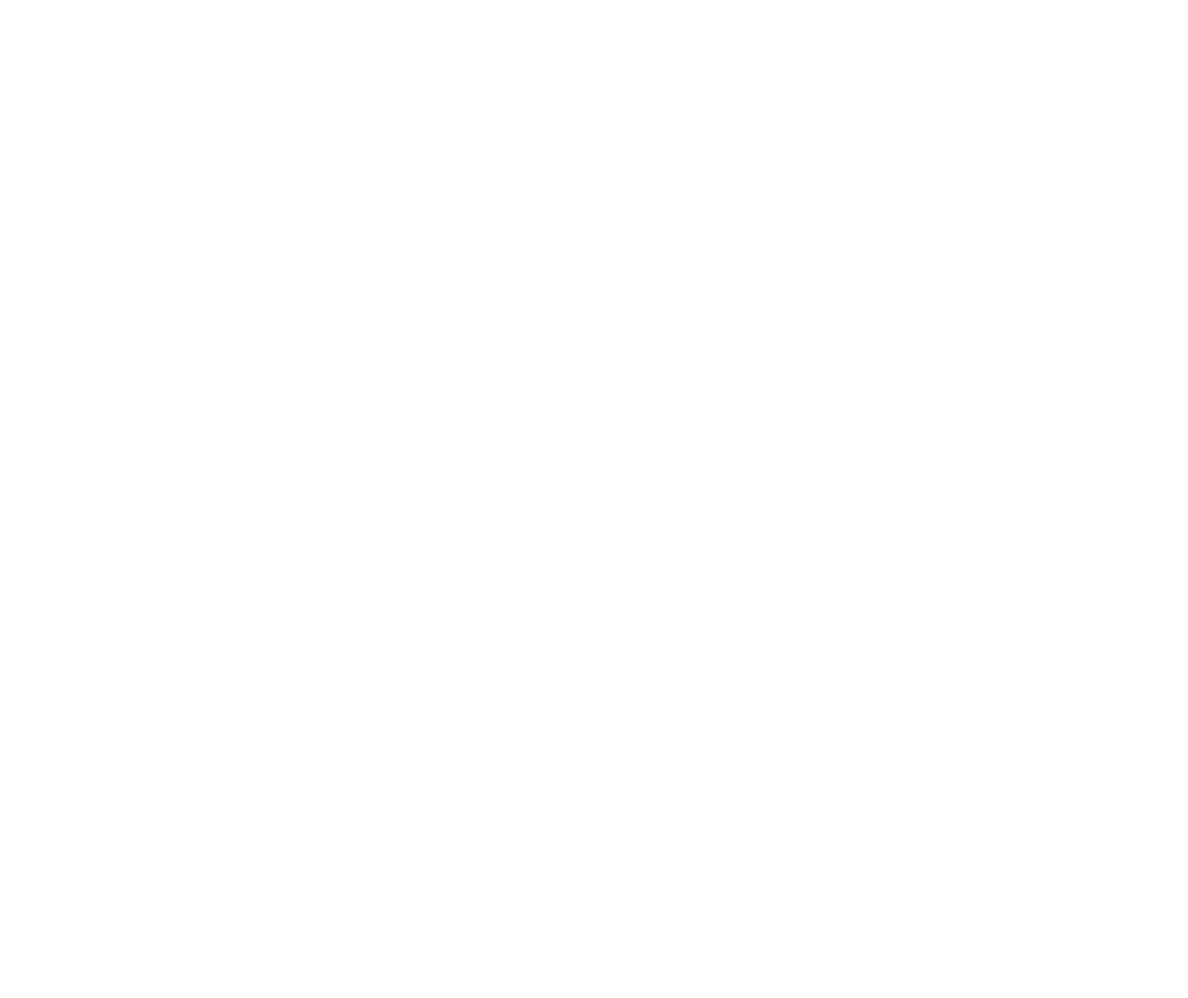 scroll, scrollTop: 0, scrollLeft: 0, axis: both 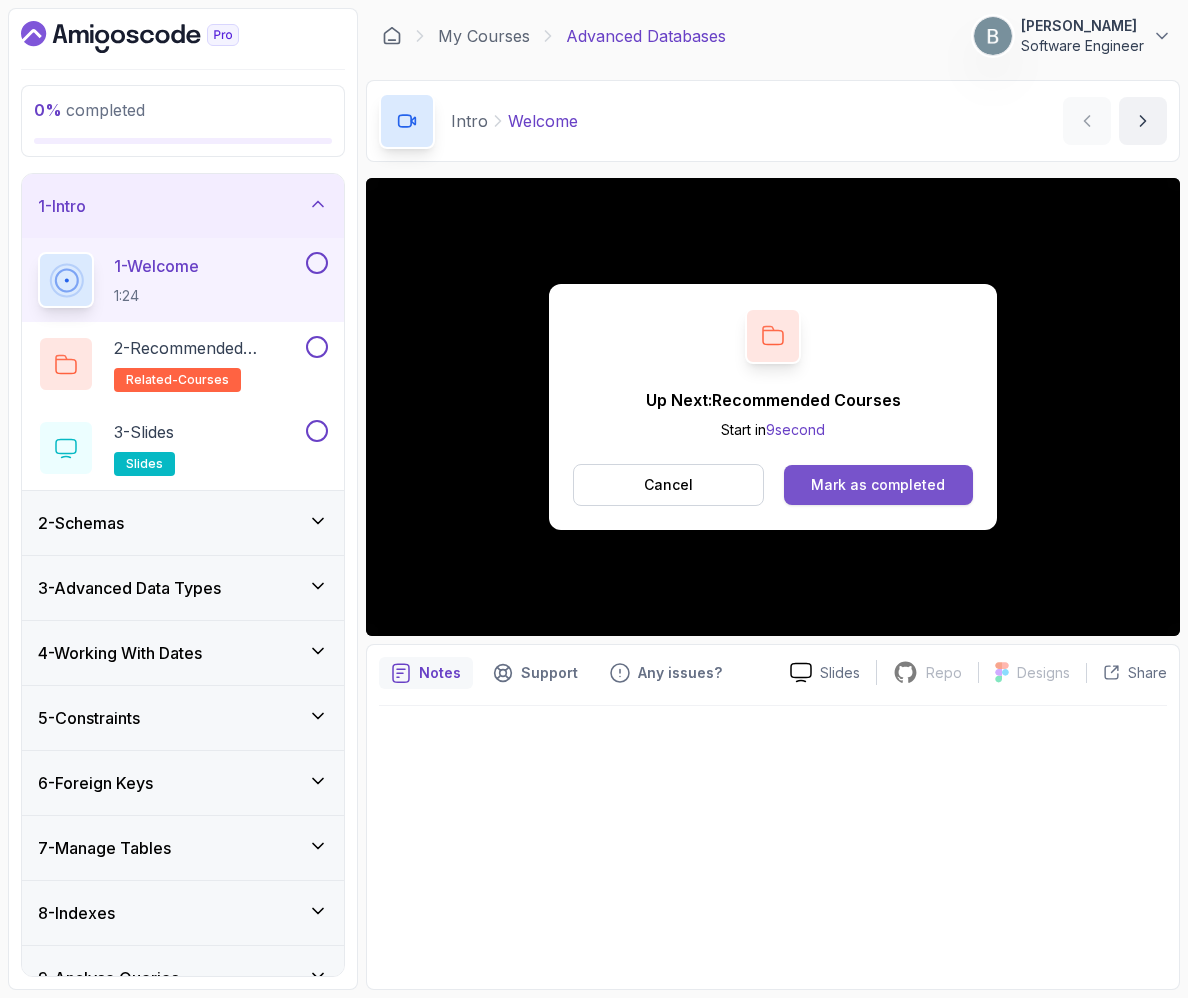 click on "Mark as completed" at bounding box center (878, 485) 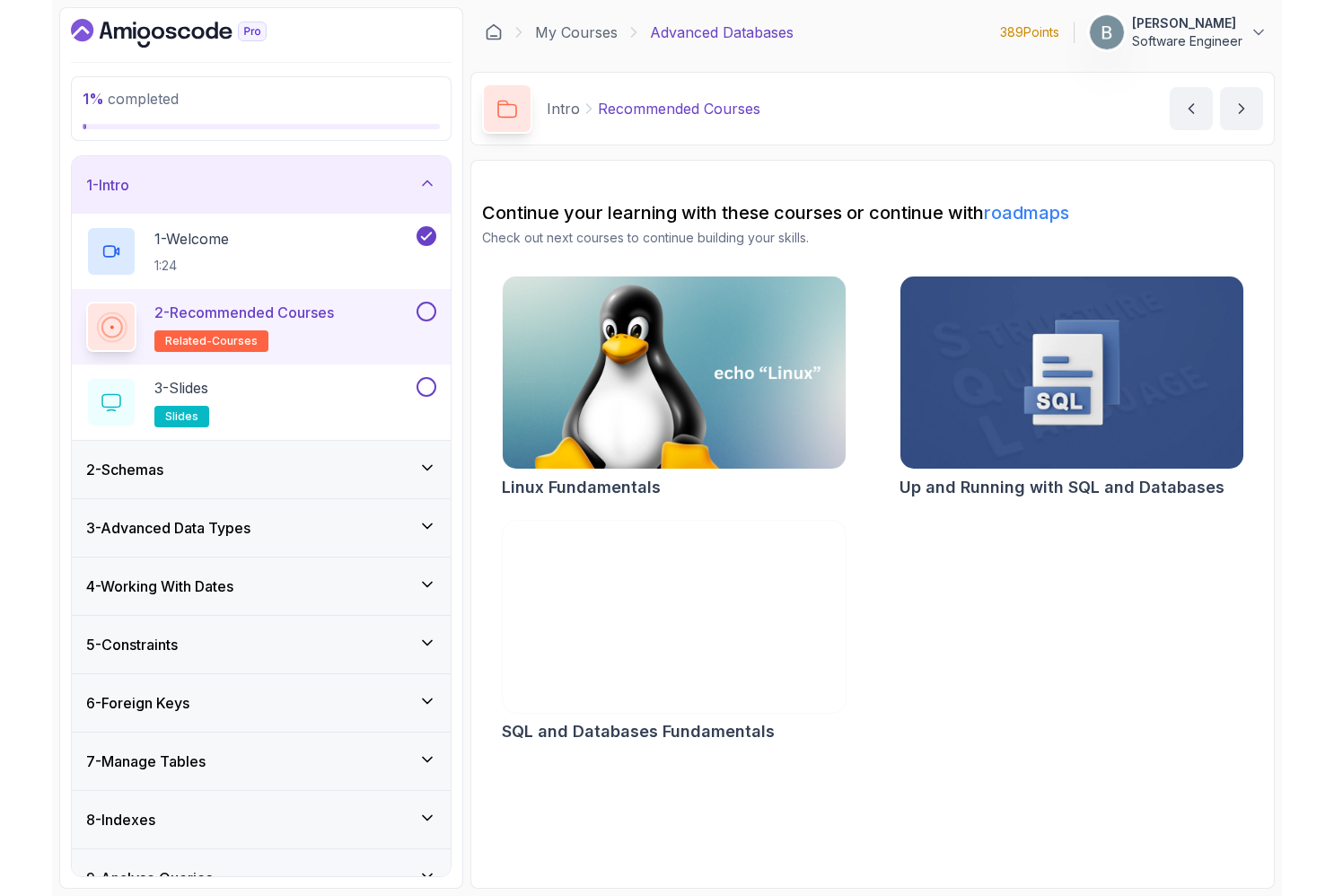 scroll, scrollTop: 24, scrollLeft: 0, axis: vertical 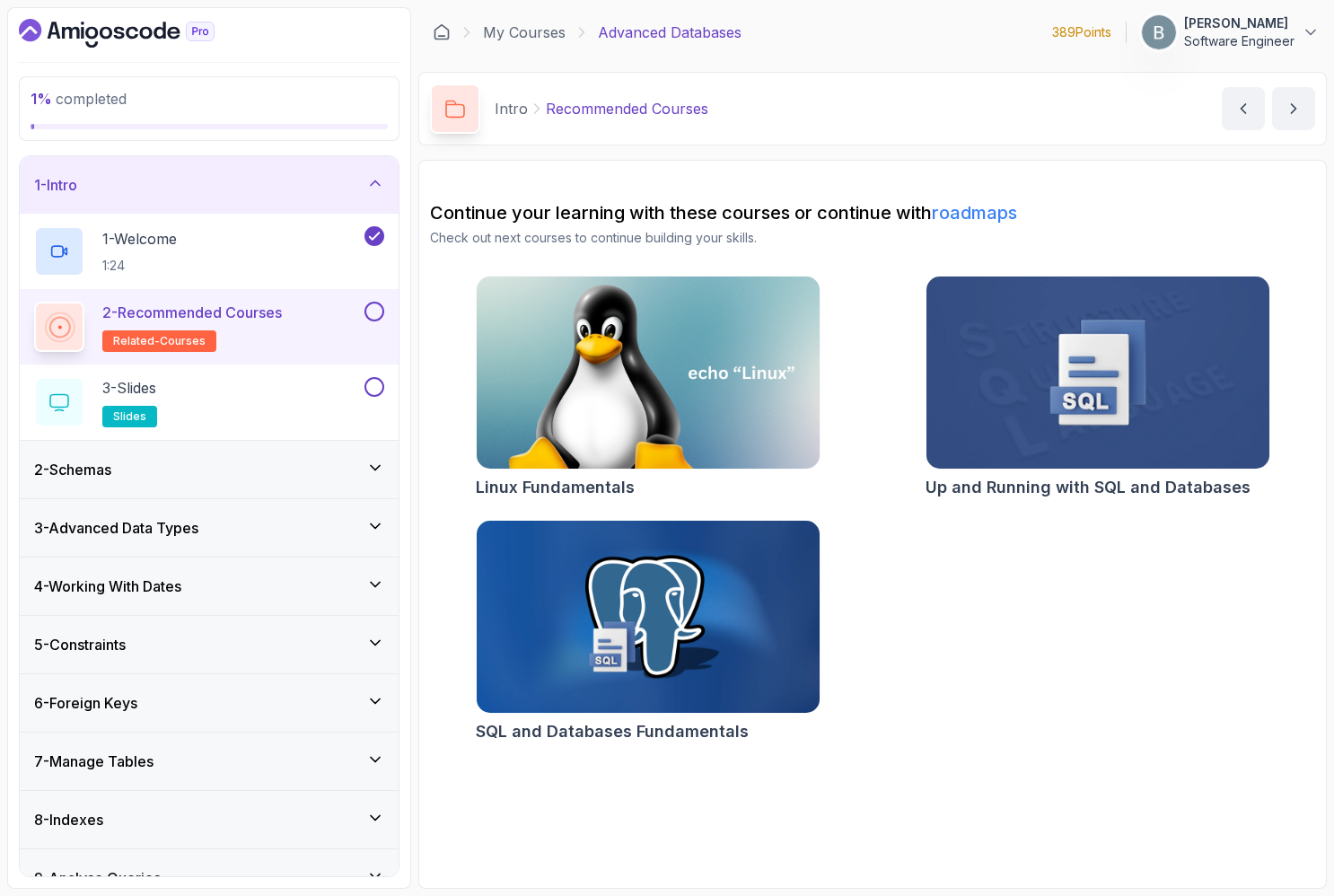 click at bounding box center (374, 312) 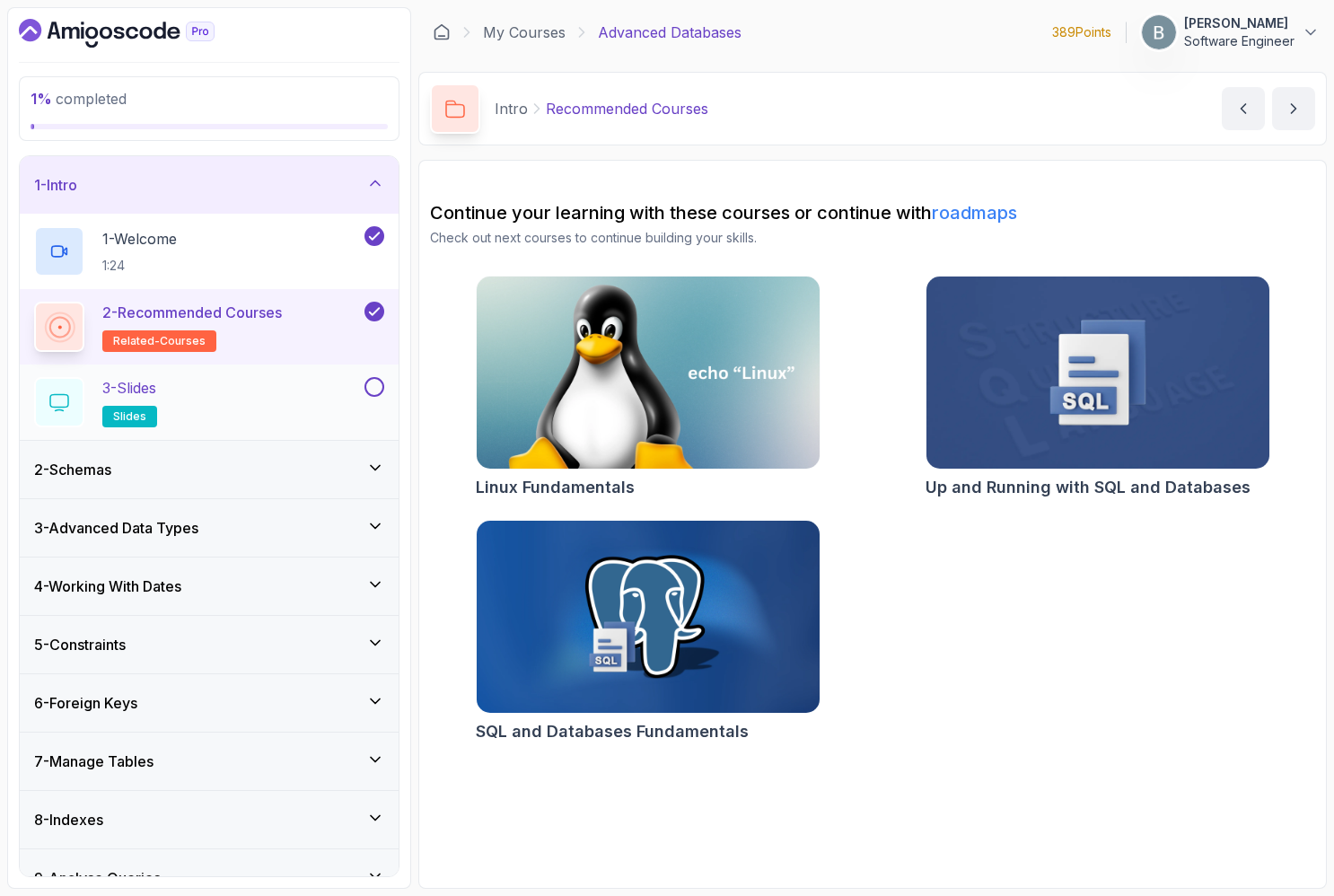 click on "3  -  Slides slides" at bounding box center (197, 402) 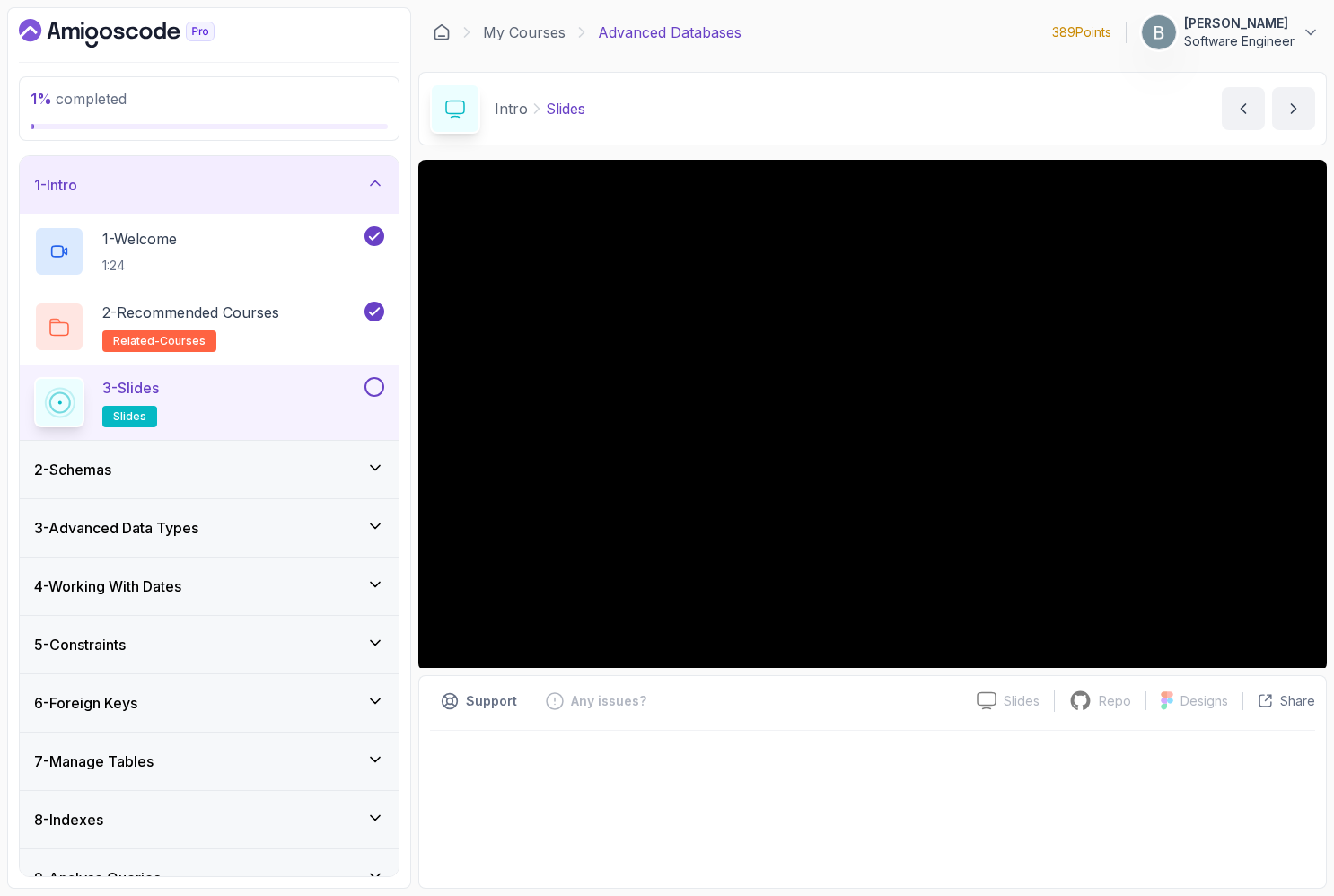 scroll, scrollTop: 0, scrollLeft: 0, axis: both 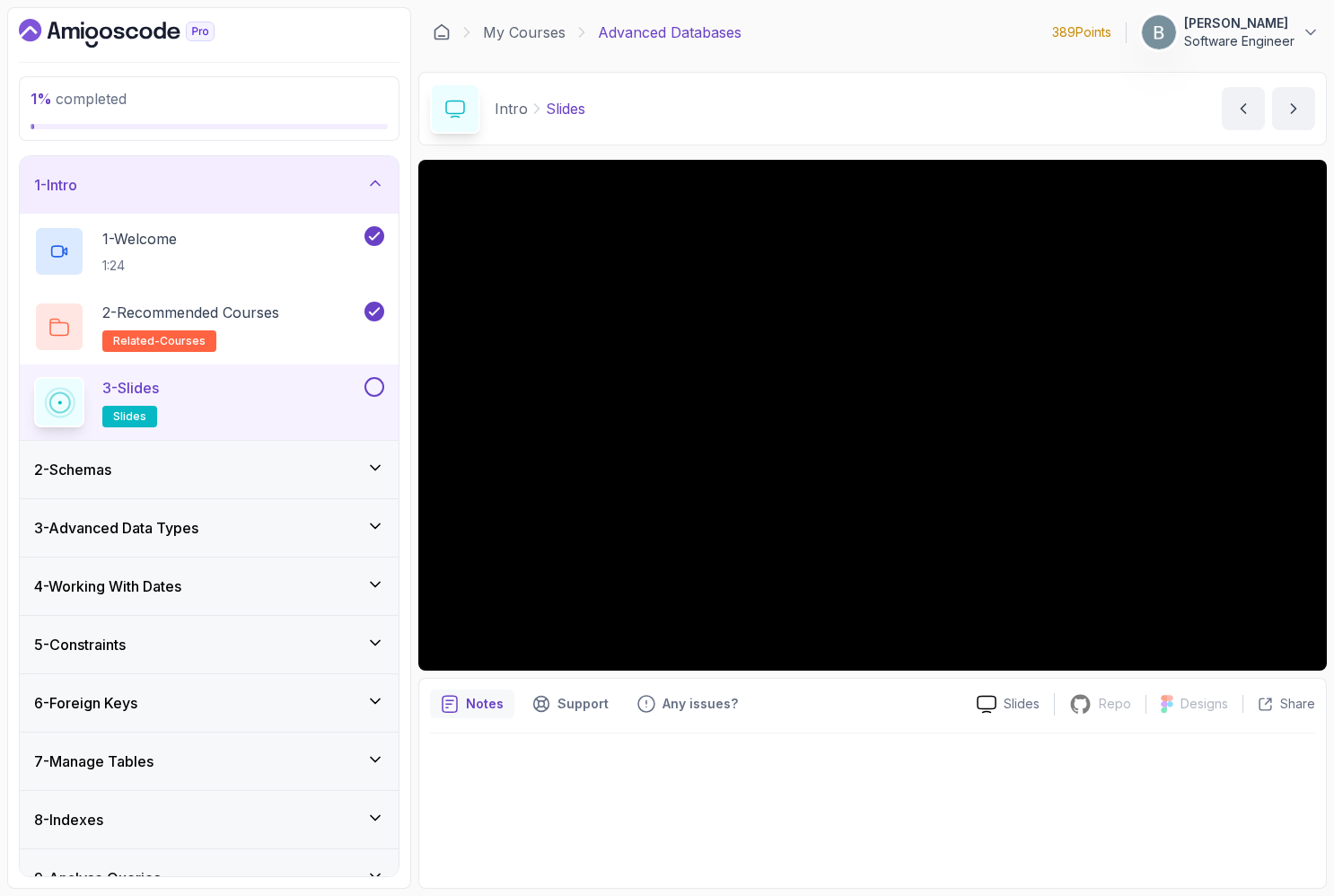 type 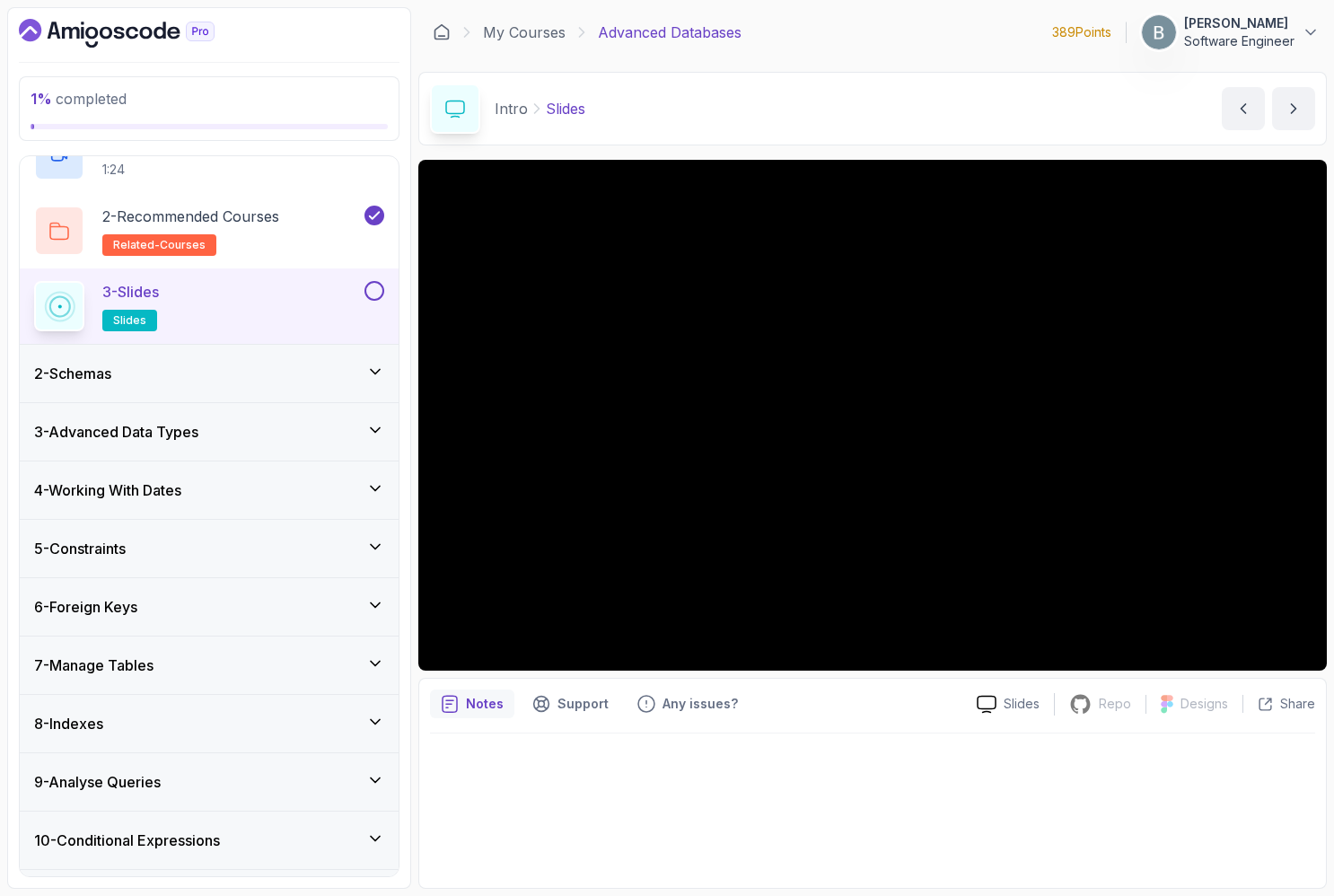 scroll, scrollTop: 0, scrollLeft: 0, axis: both 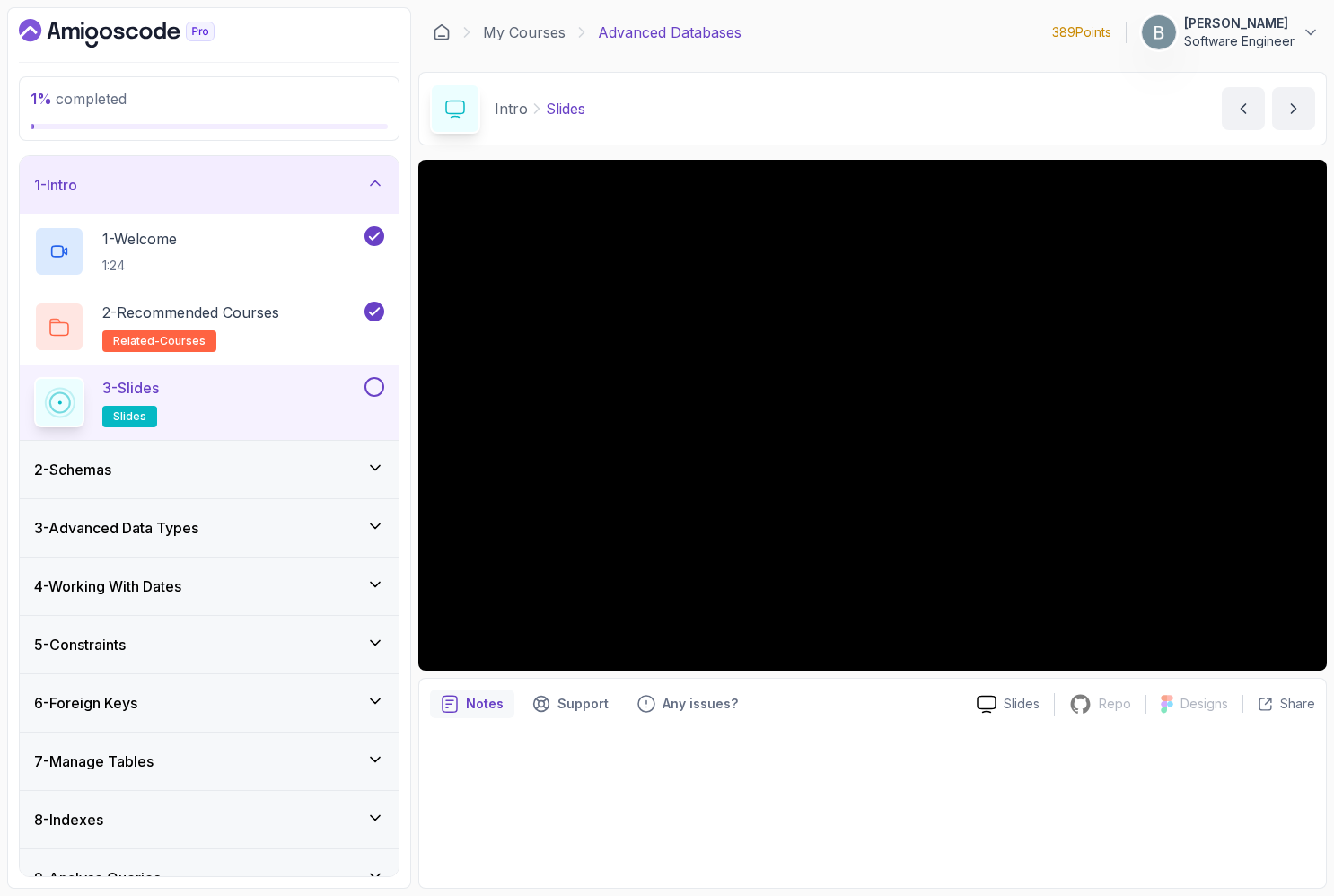 click 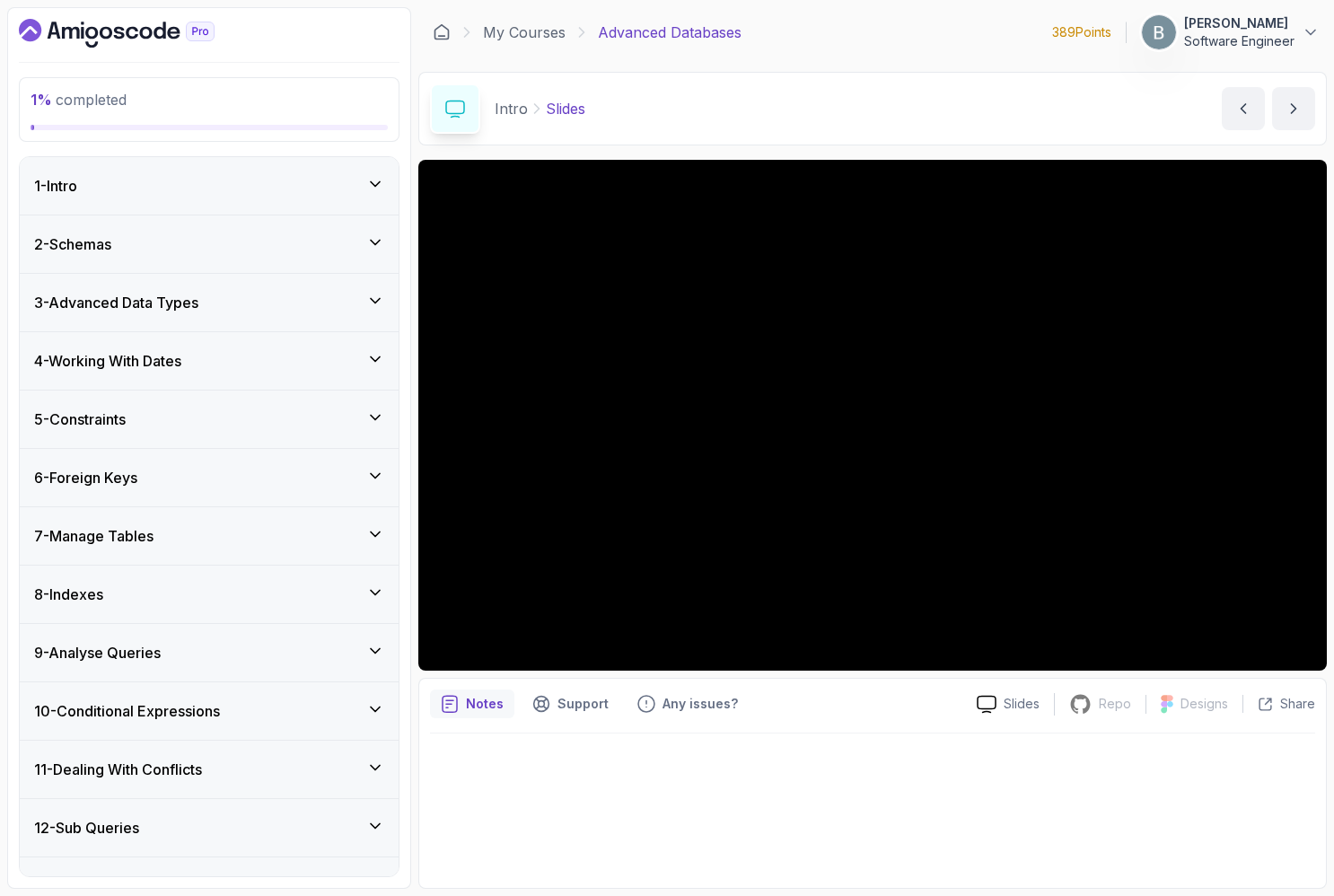 click 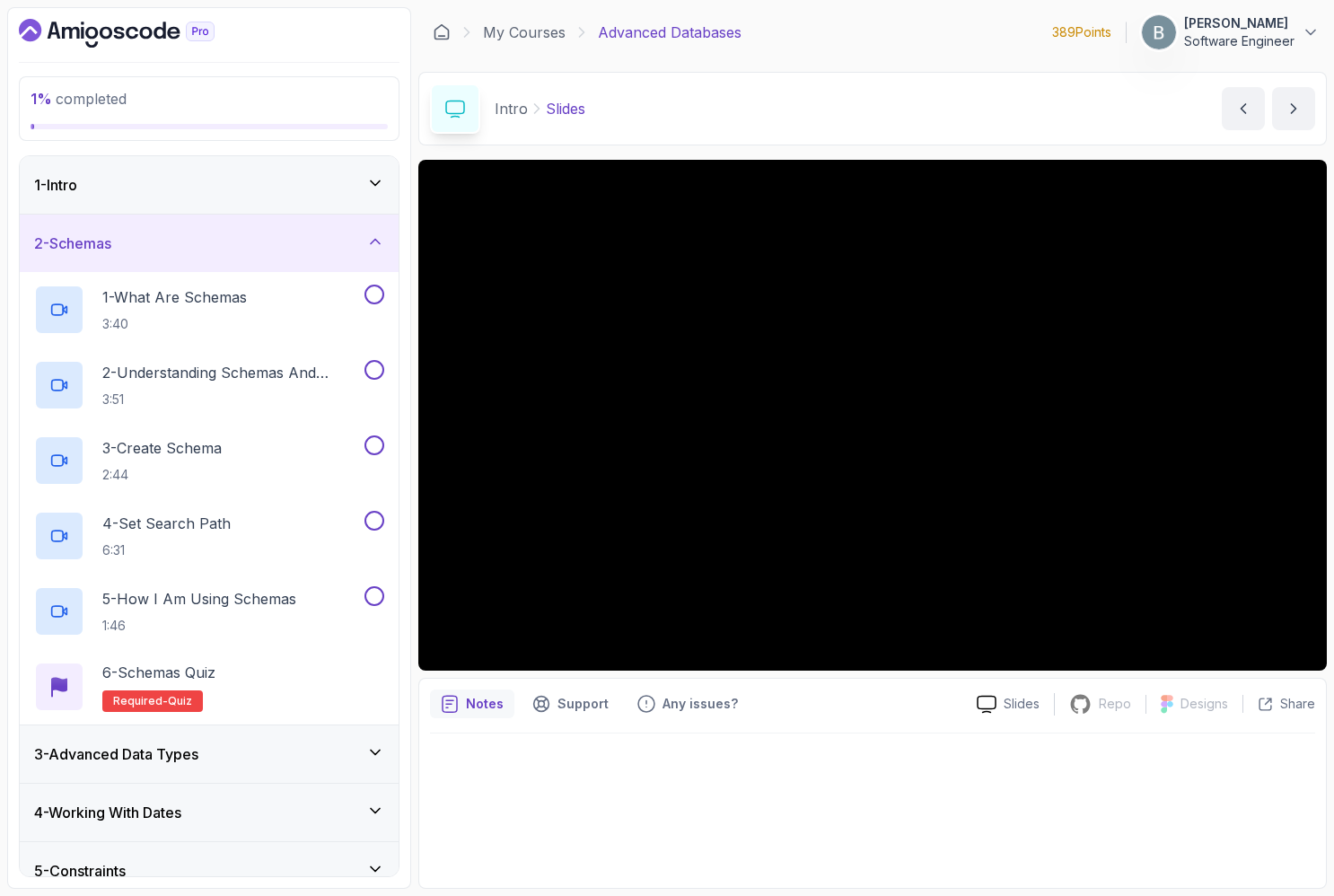 click 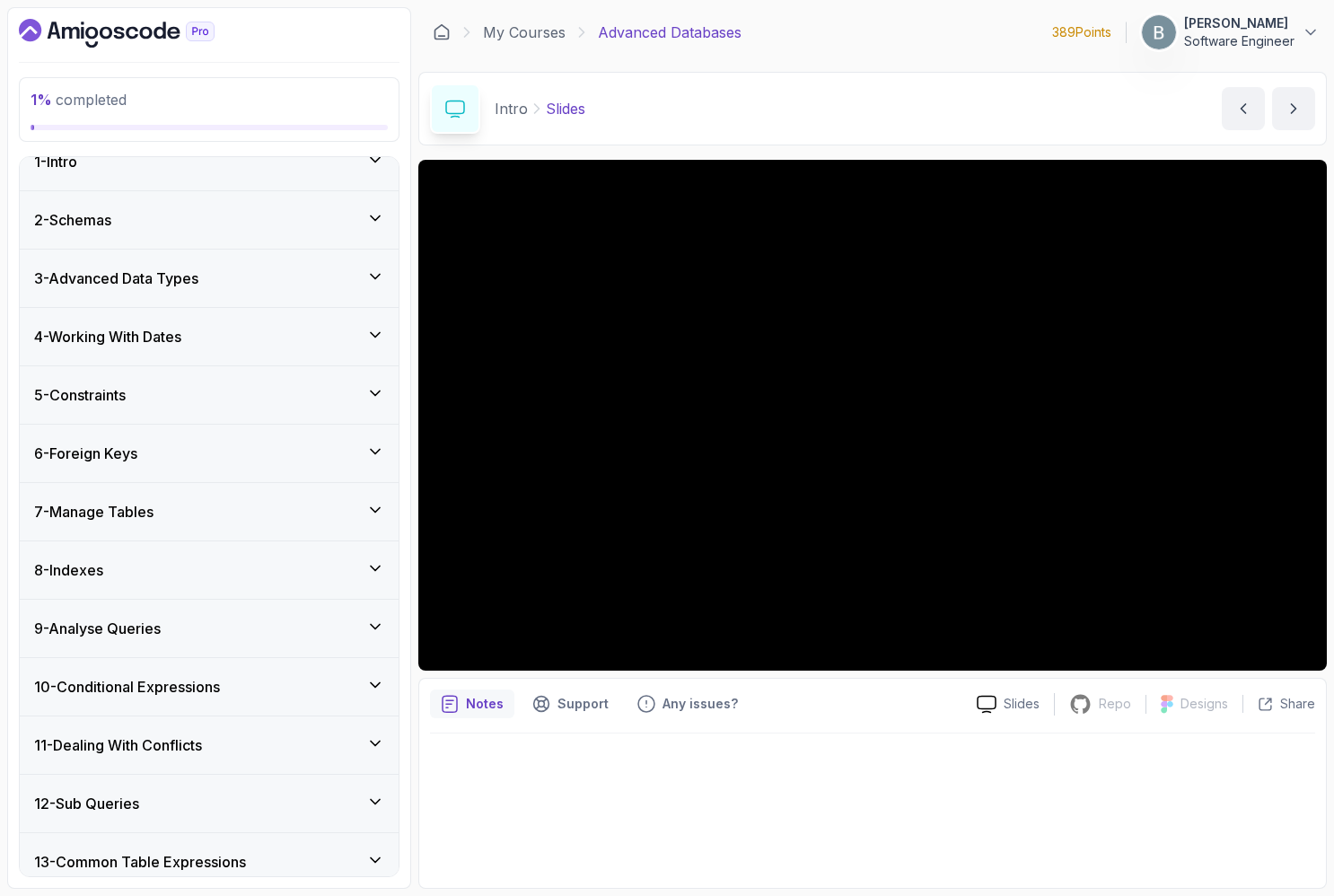 scroll, scrollTop: 25, scrollLeft: 0, axis: vertical 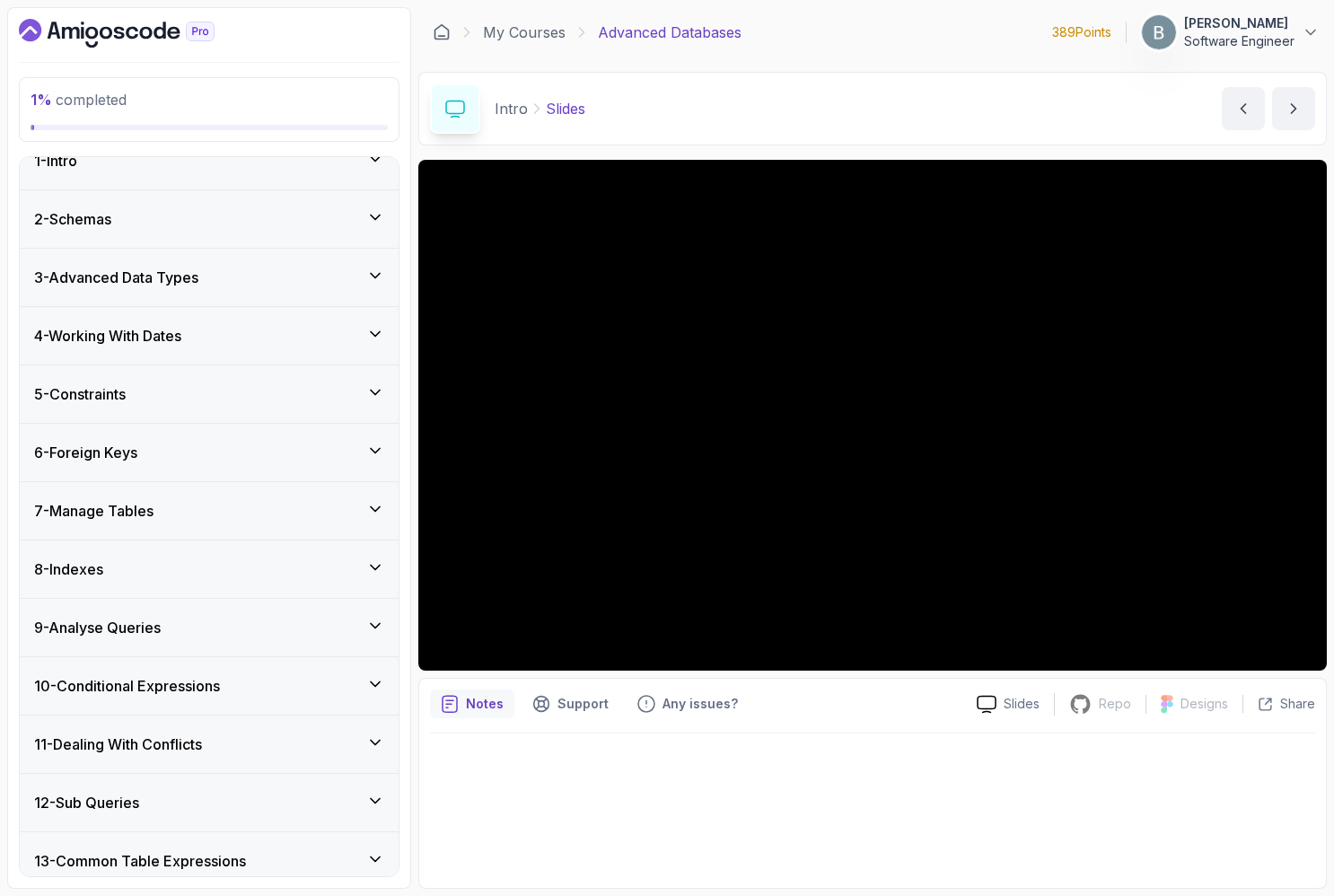 click on "3  -  Advanced Data Types" at bounding box center [209, 277] 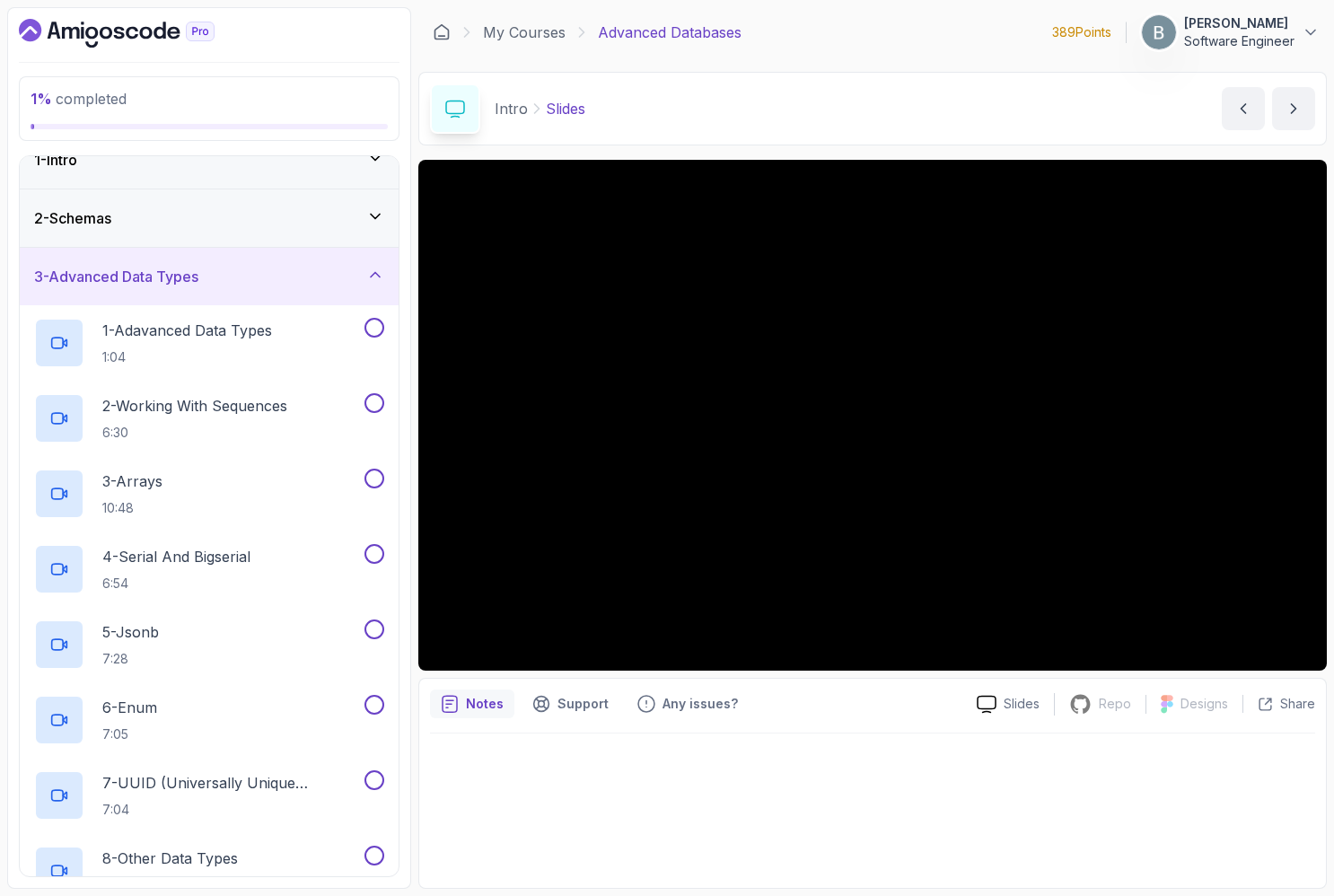click on "3  -  Advanced Data Types" at bounding box center (209, 277) 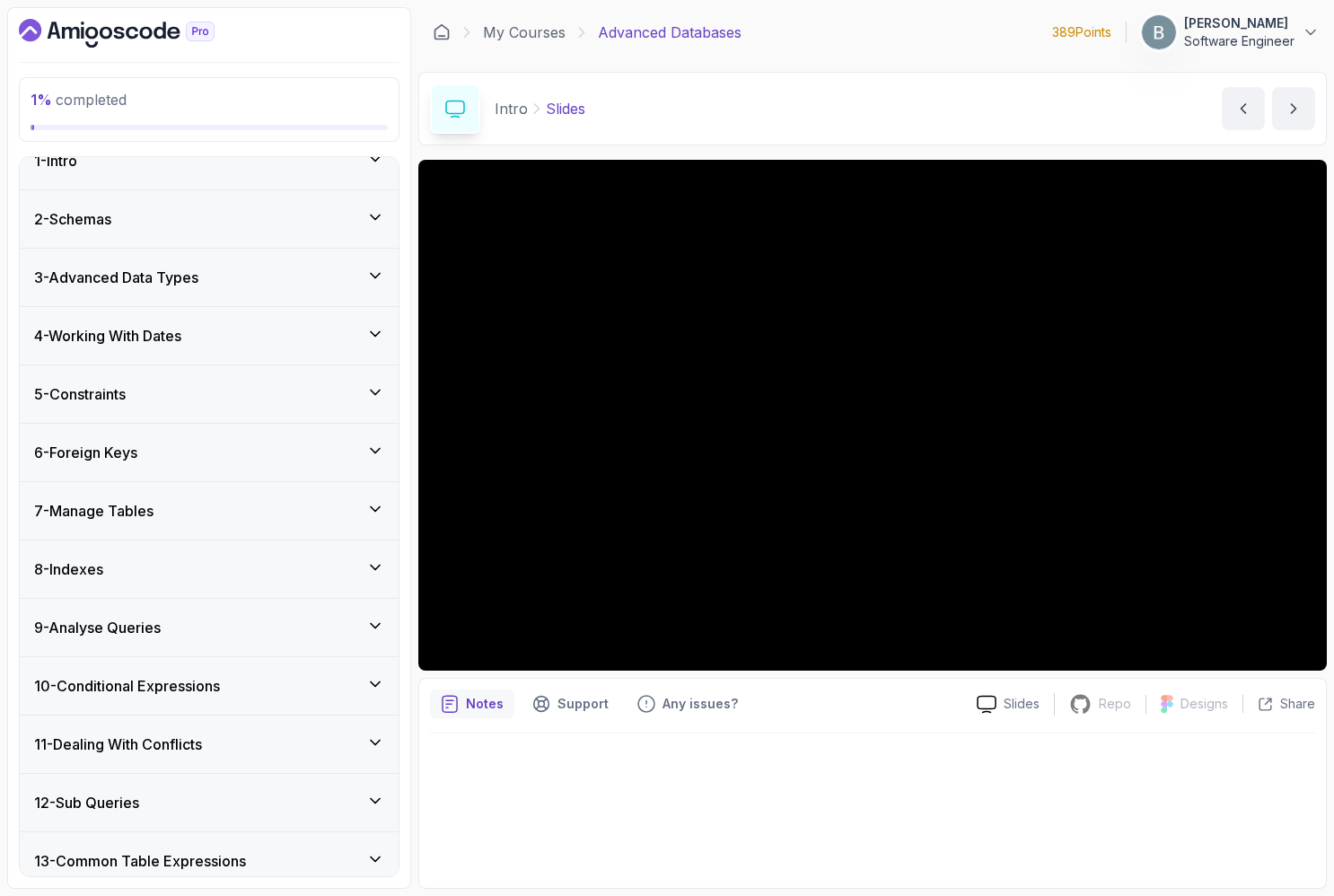 scroll, scrollTop: 43, scrollLeft: 0, axis: vertical 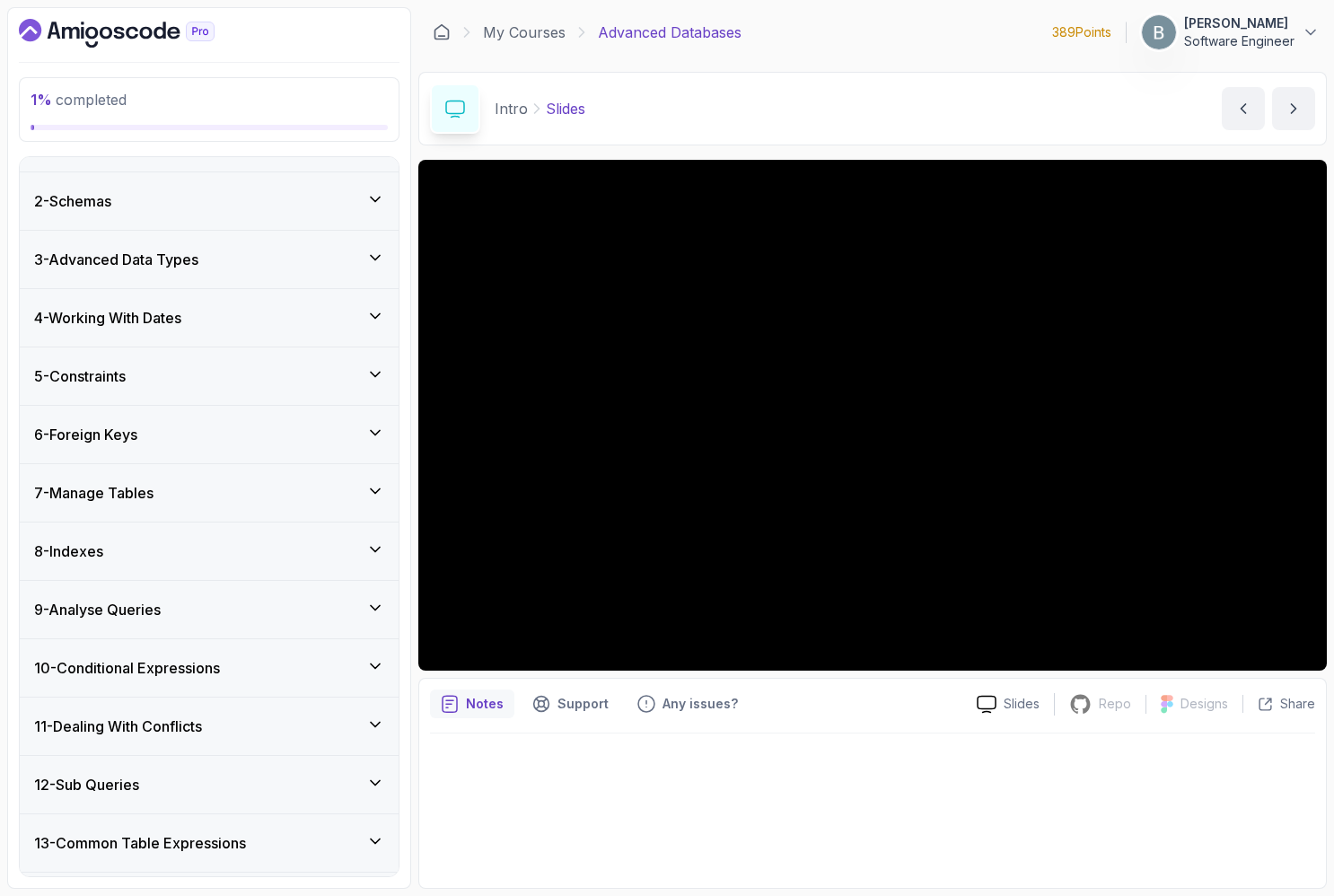 click on "2  -  Schemas" at bounding box center (209, 201) 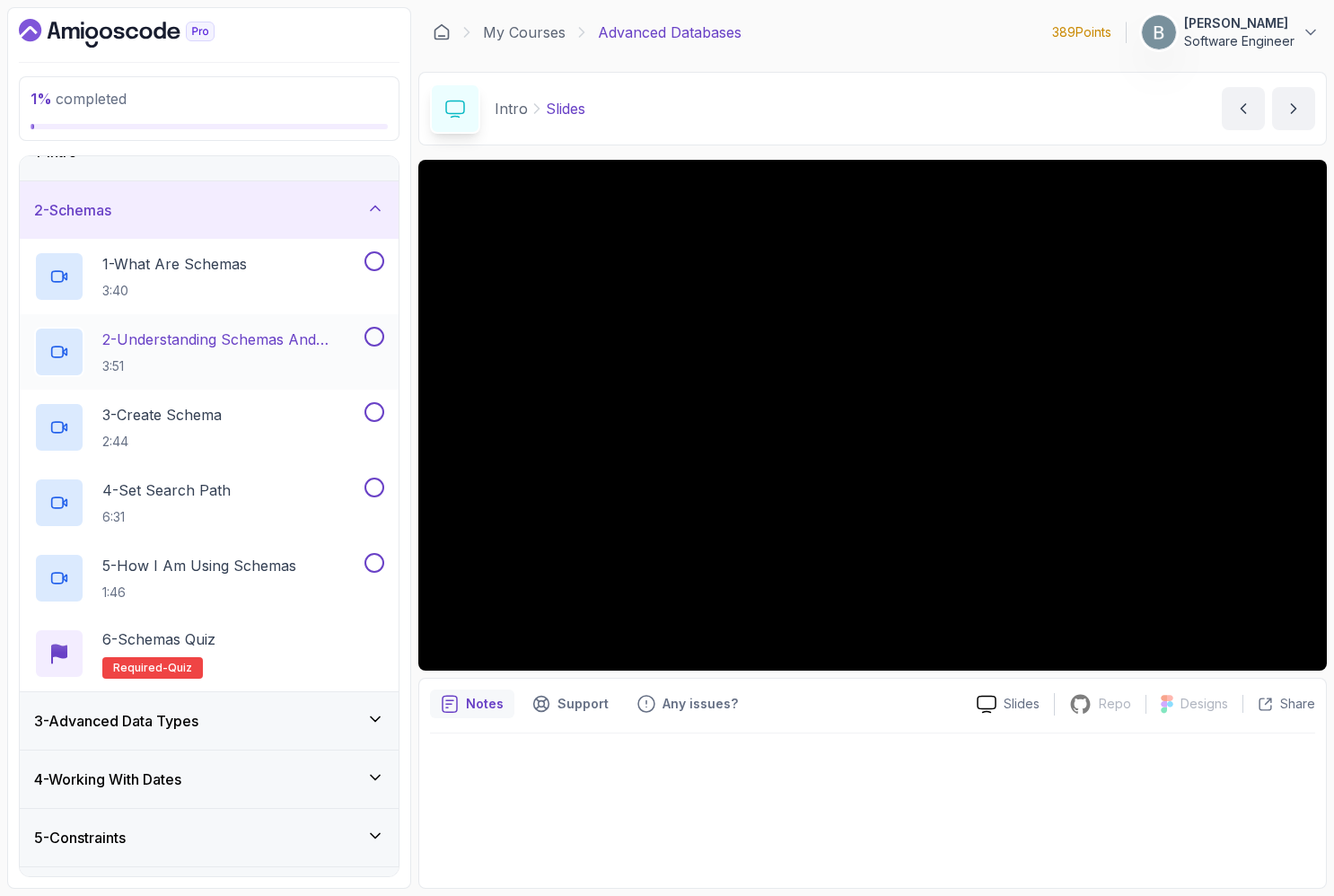 scroll, scrollTop: 0, scrollLeft: 0, axis: both 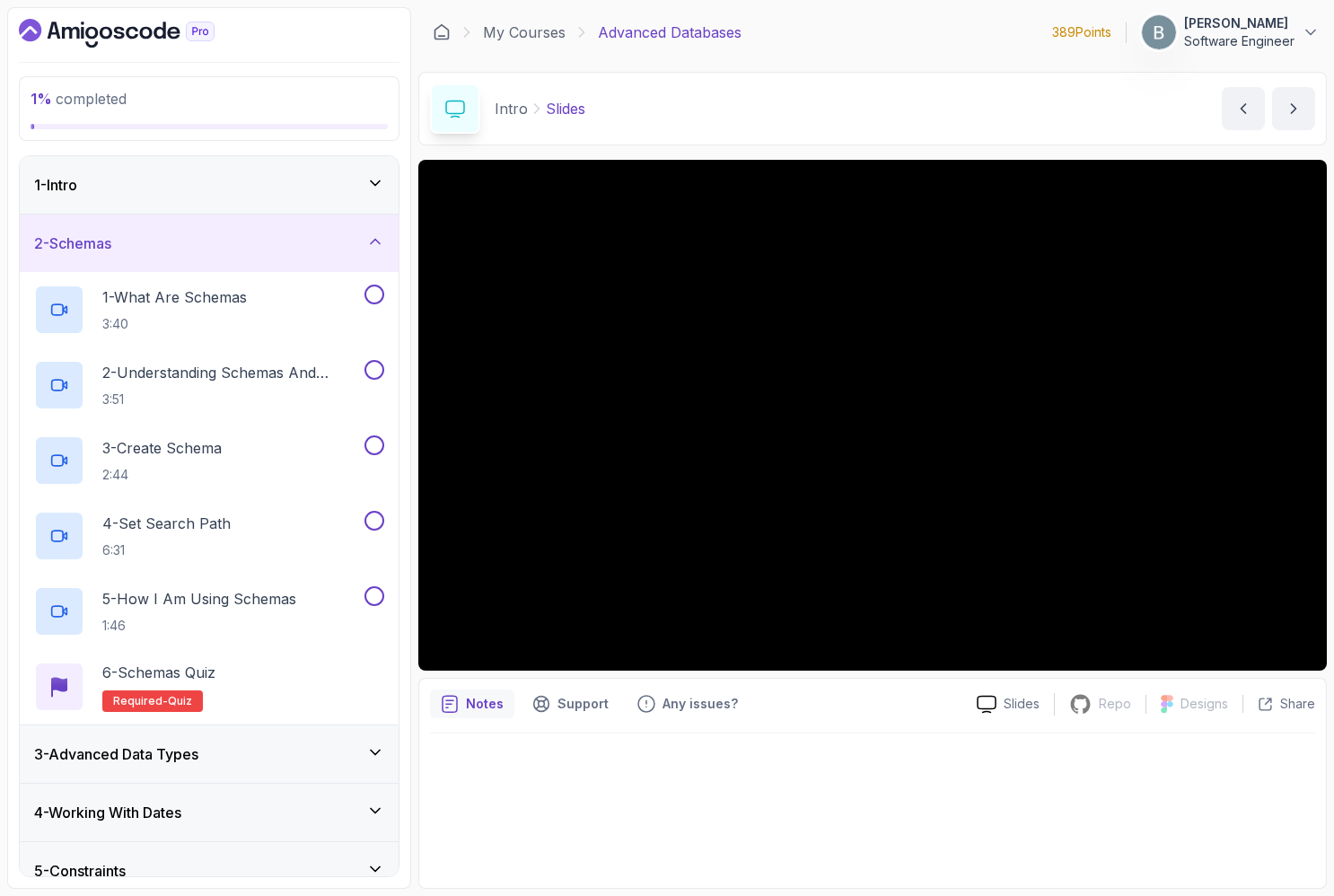 click on "2  -  Schemas" at bounding box center (209, 243) 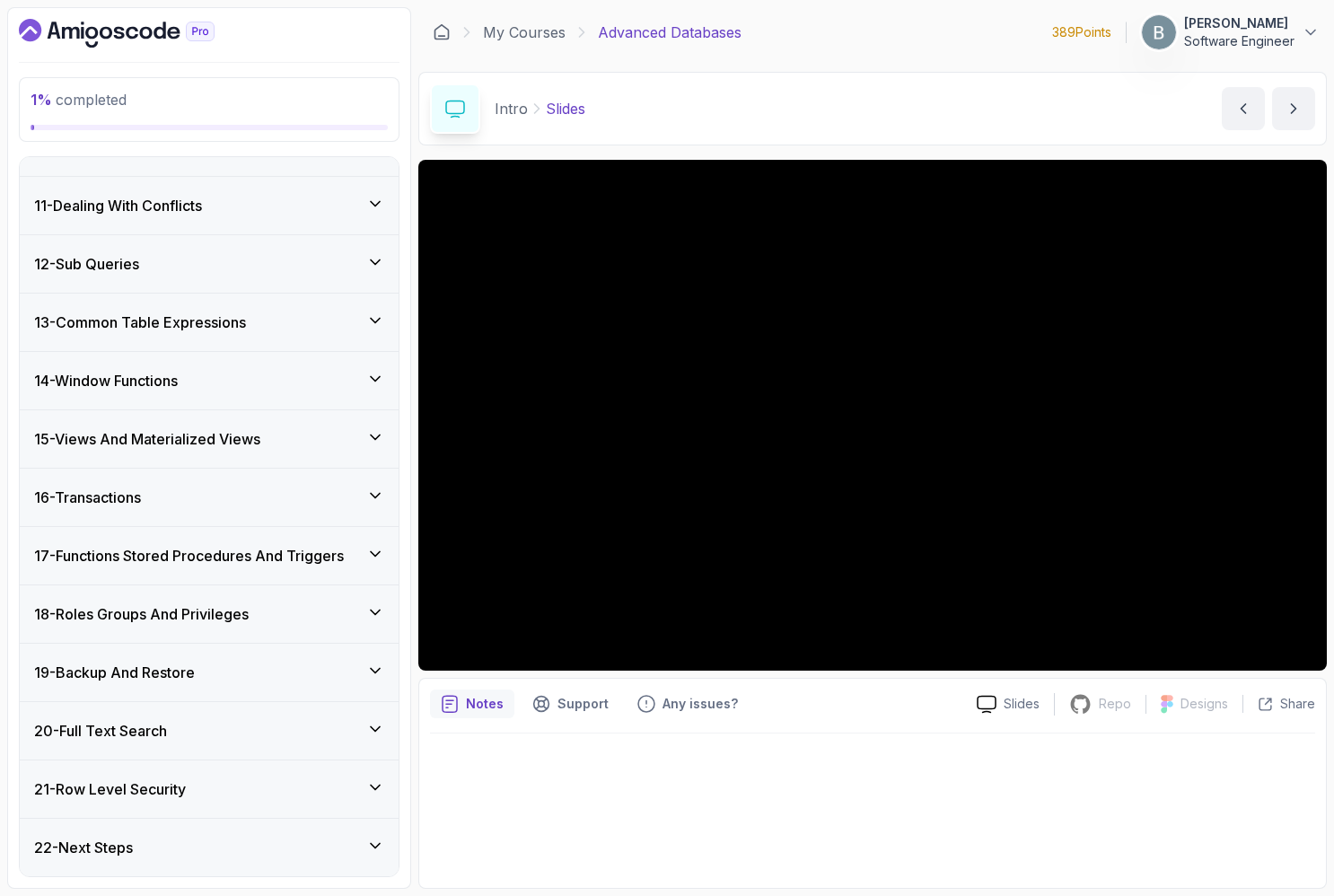 scroll, scrollTop: 915, scrollLeft: 0, axis: vertical 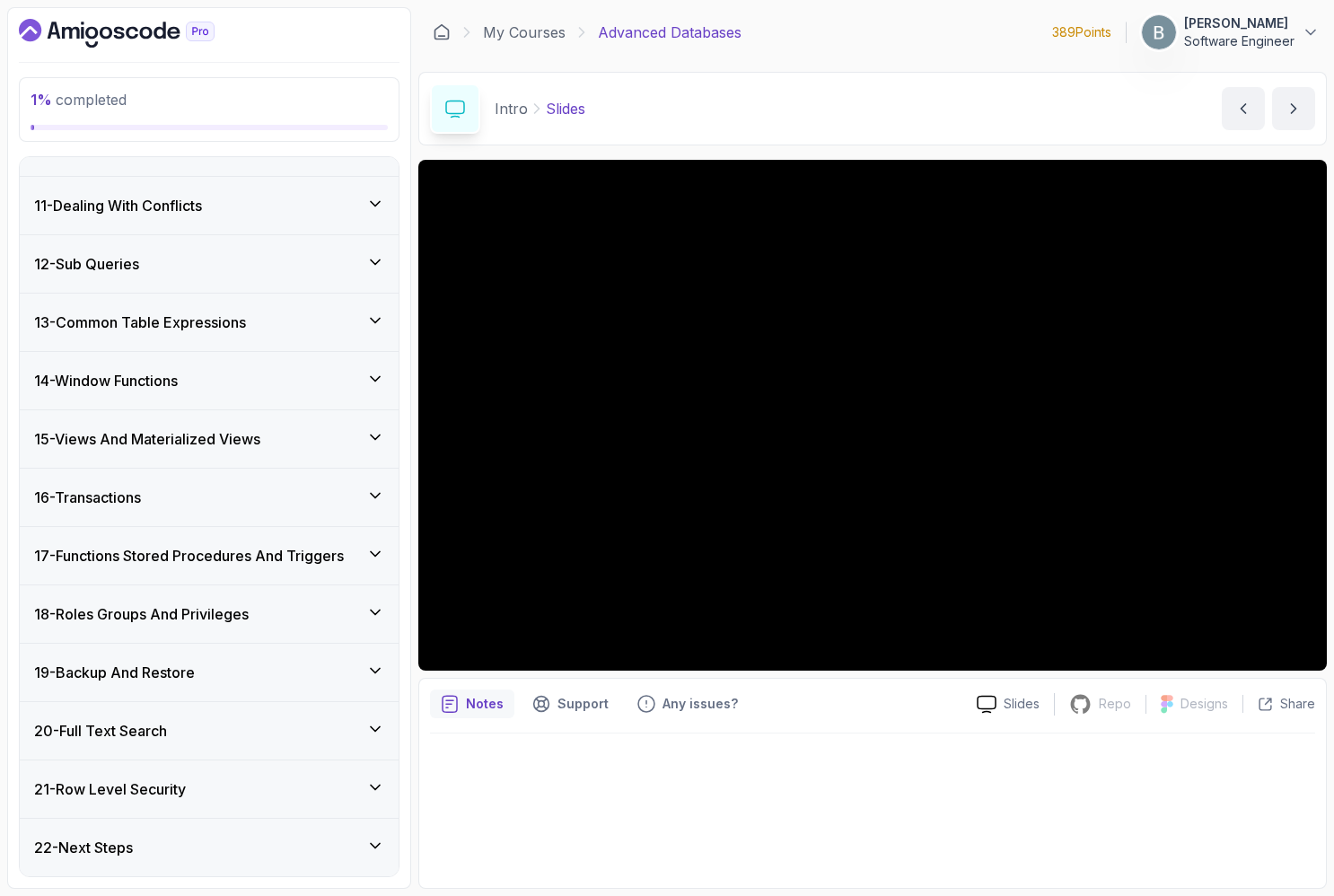 click on "22  -  Next Steps" at bounding box center [209, 848] 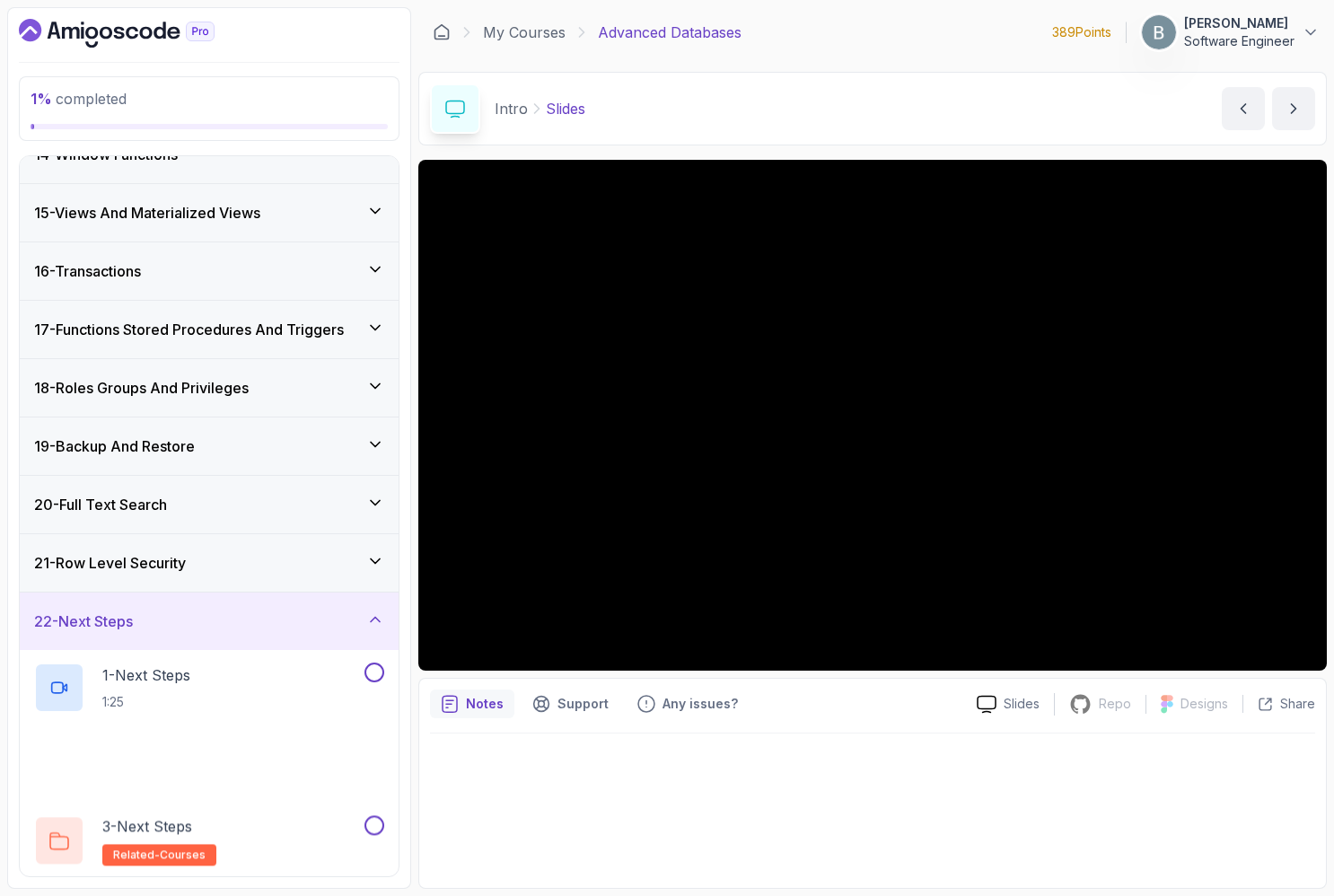 scroll, scrollTop: 1198, scrollLeft: 0, axis: vertical 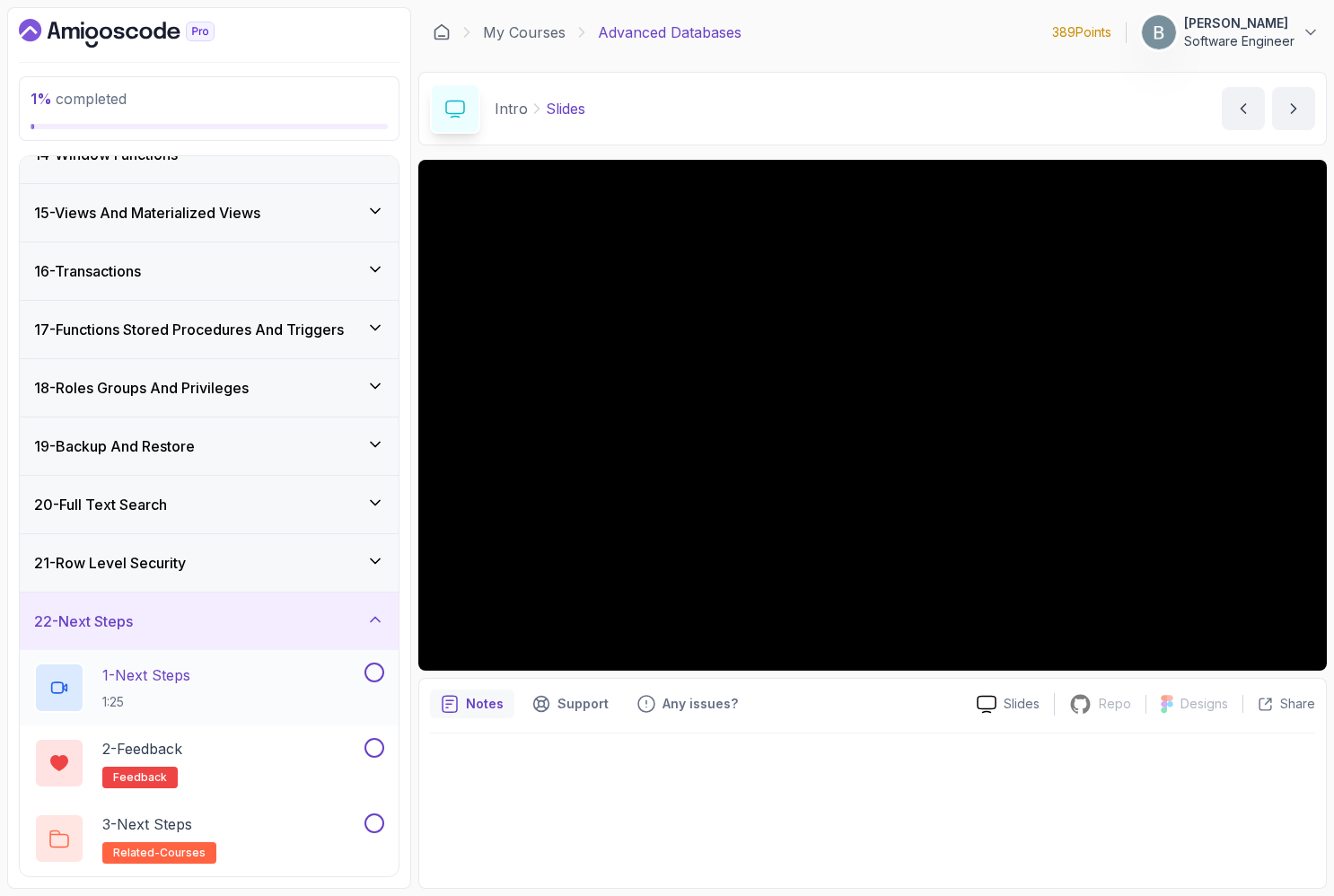 click on "1  -  Next Steps 1:25" at bounding box center [197, 688] 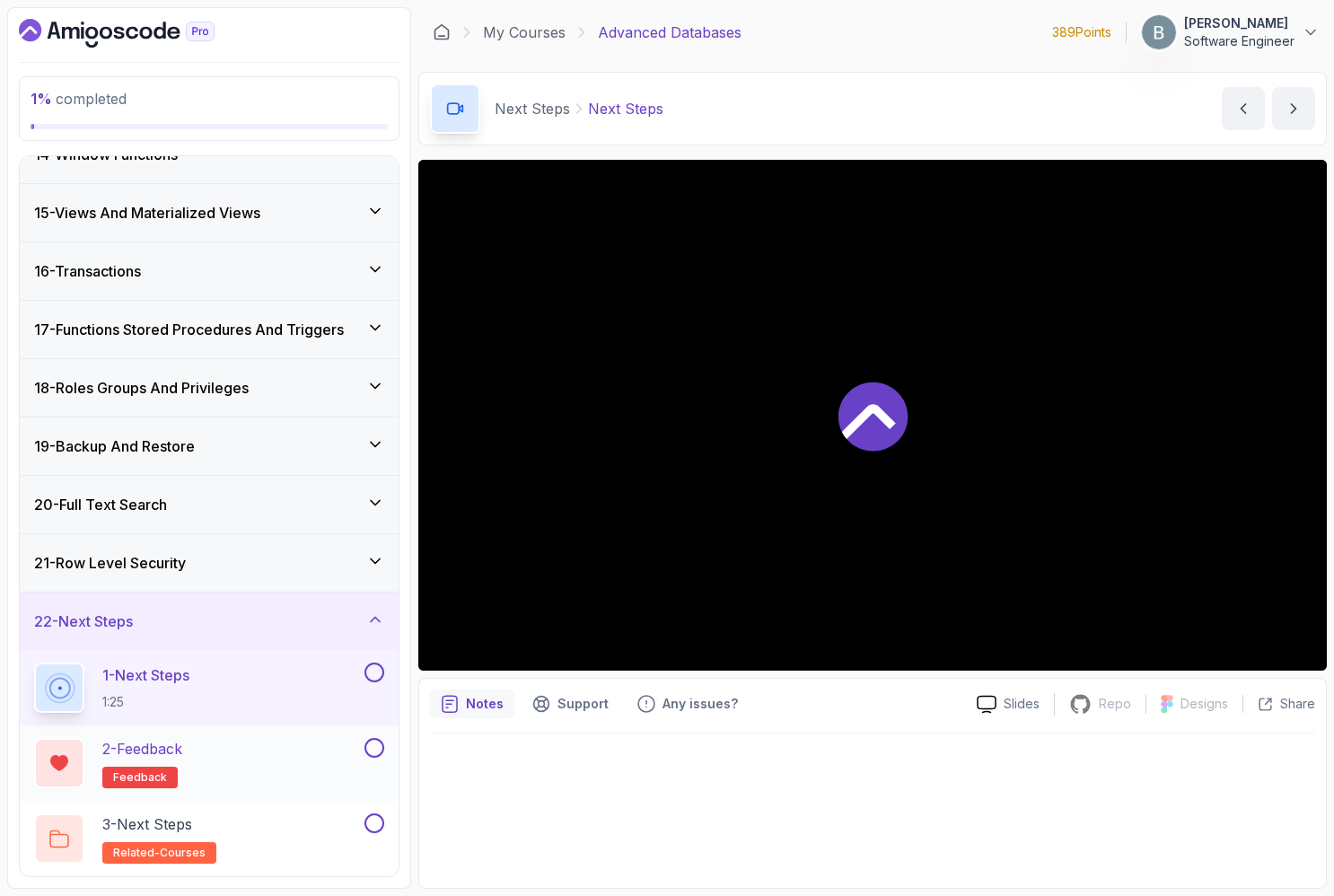 click on "2  -  Feedback feedback" at bounding box center [197, 763] 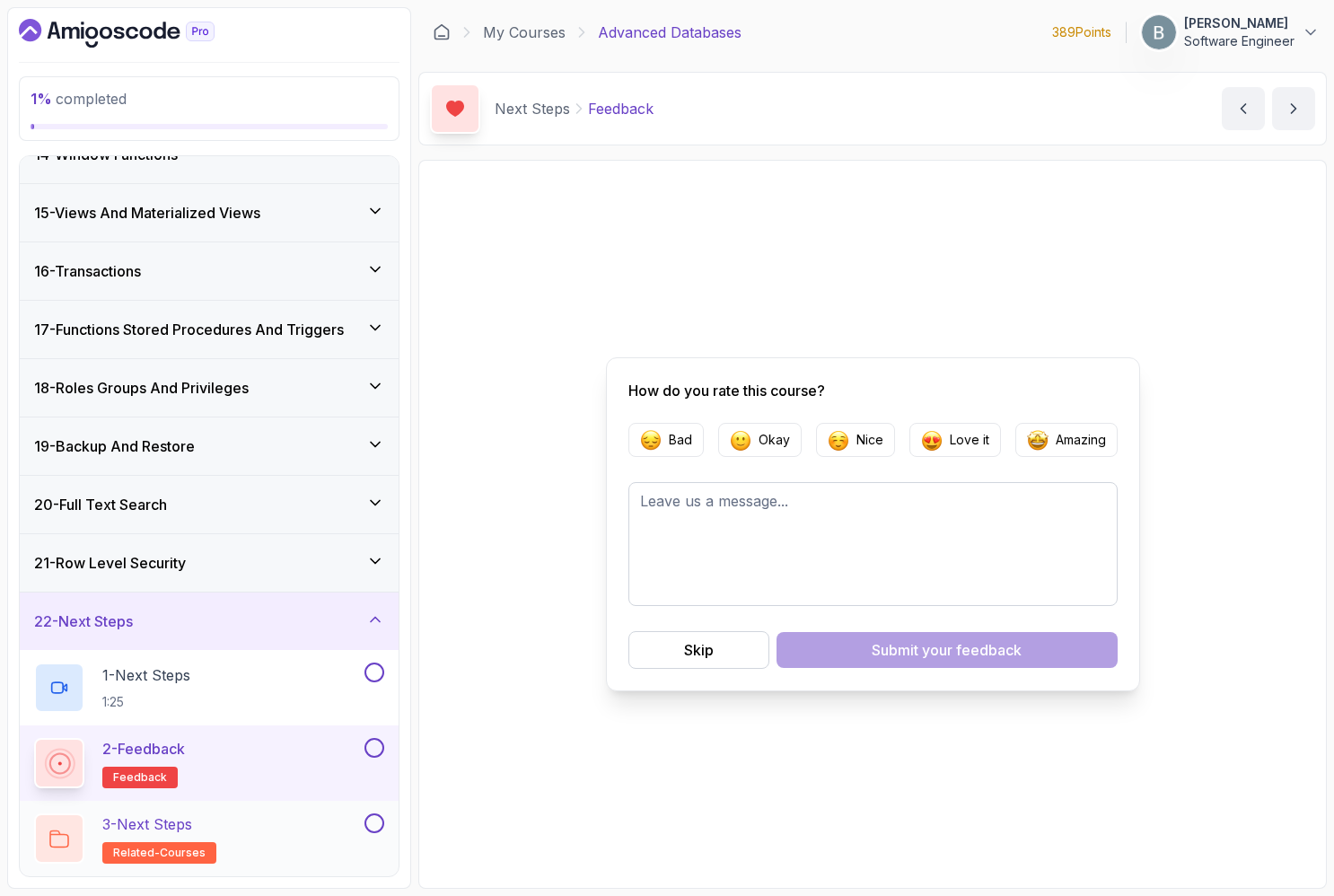 click on "3  -  Next Steps related-courses" at bounding box center (197, 839) 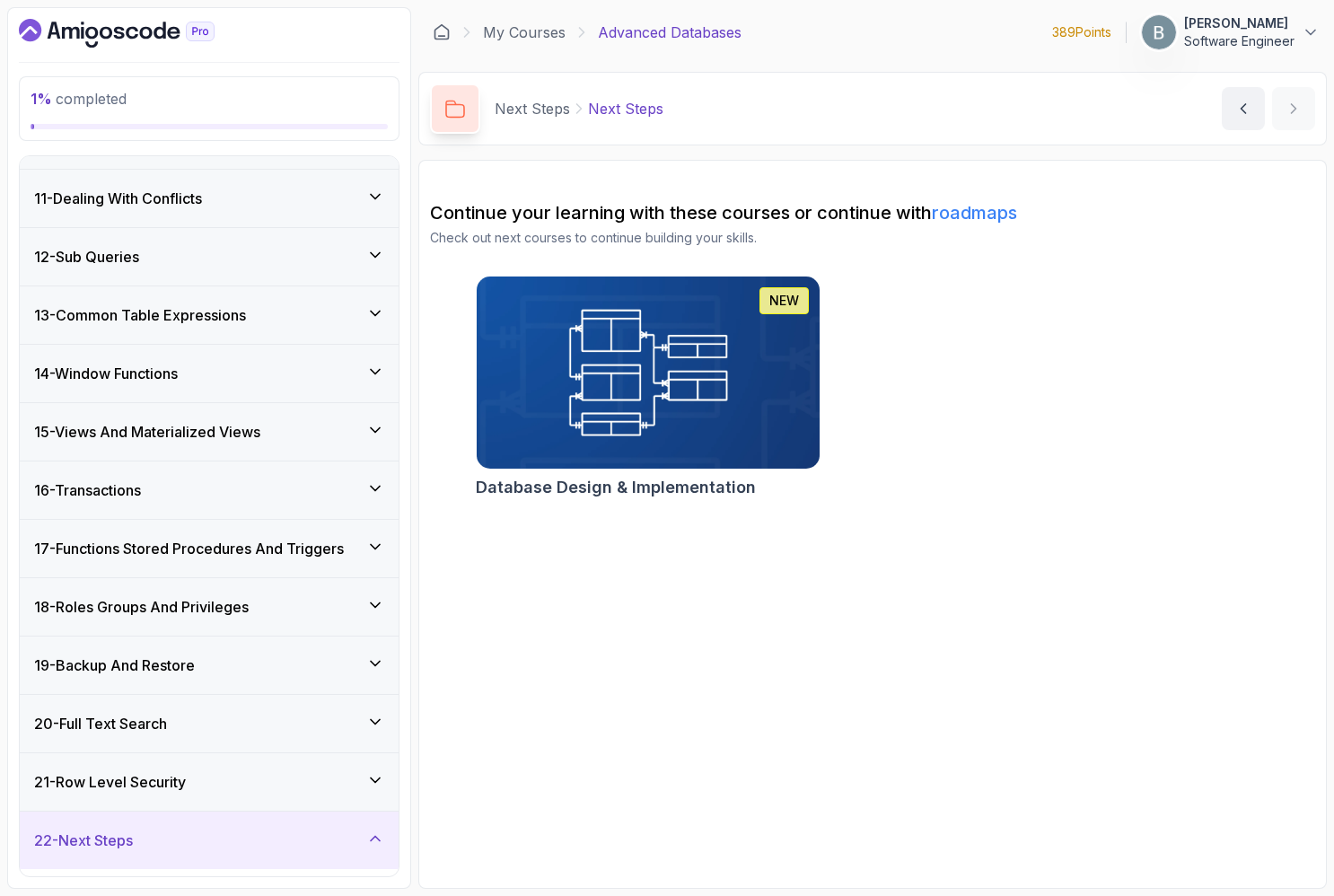 scroll, scrollTop: 0, scrollLeft: 0, axis: both 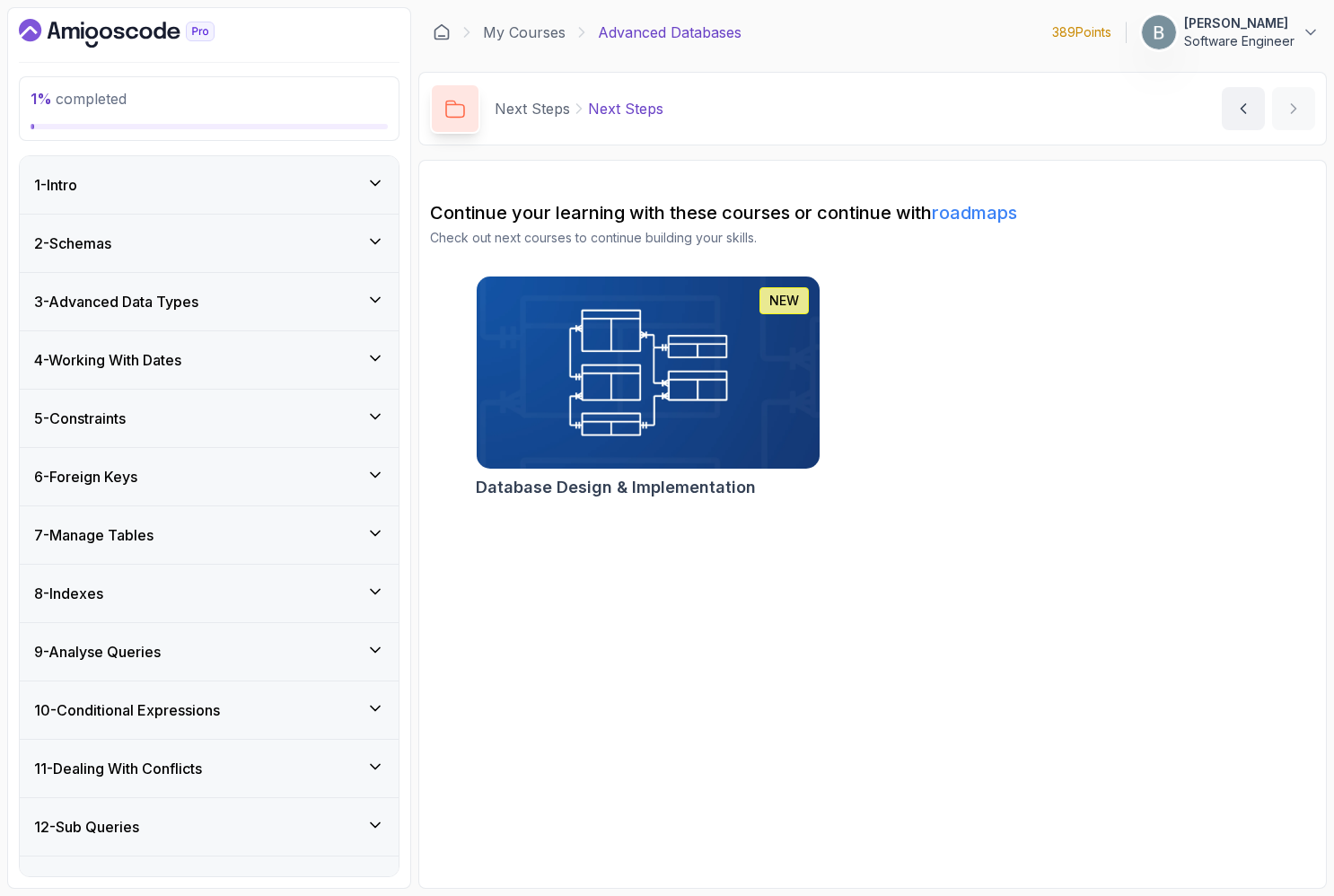 click on "1  -  Intro" at bounding box center [56, 185] 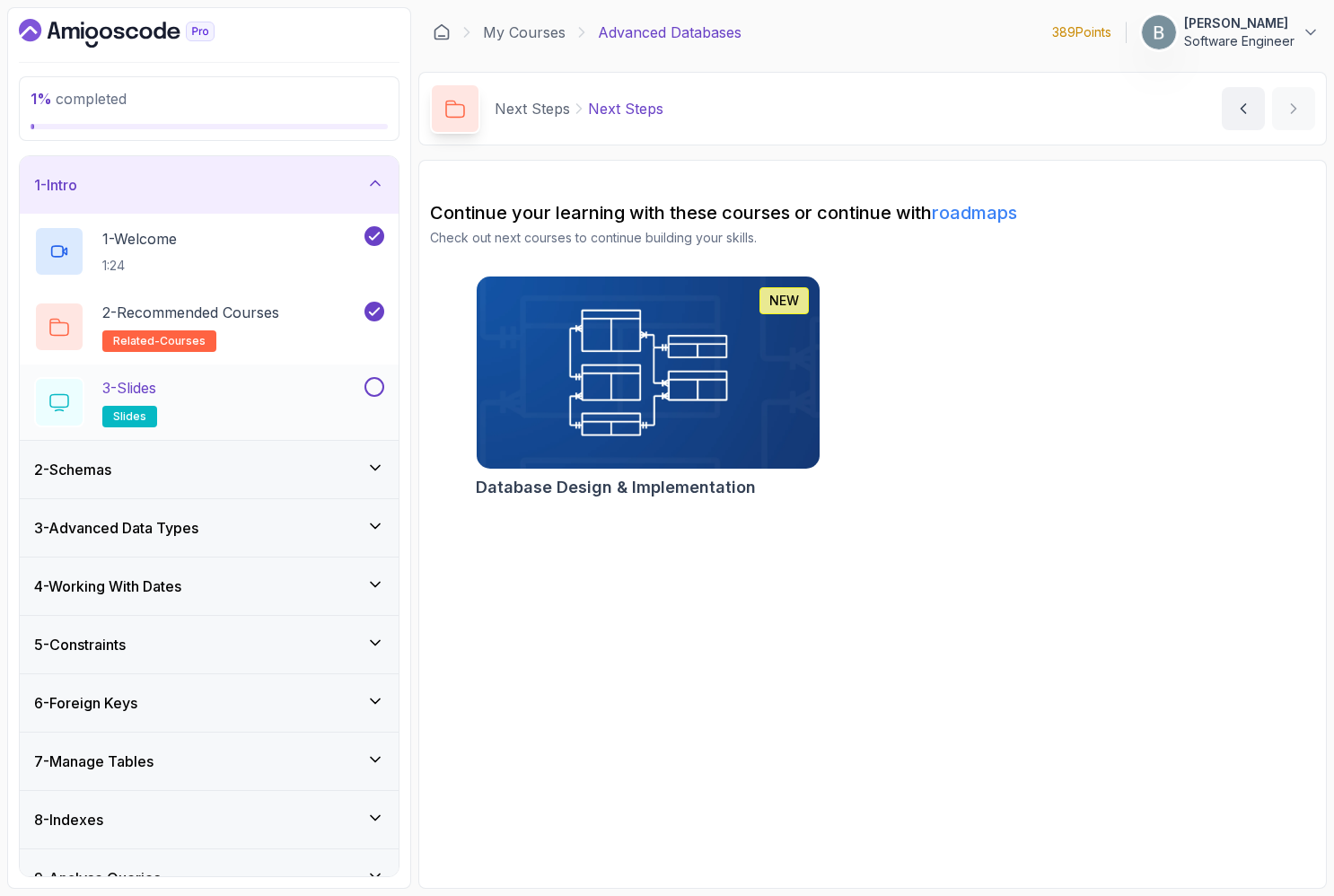 click at bounding box center (374, 387) 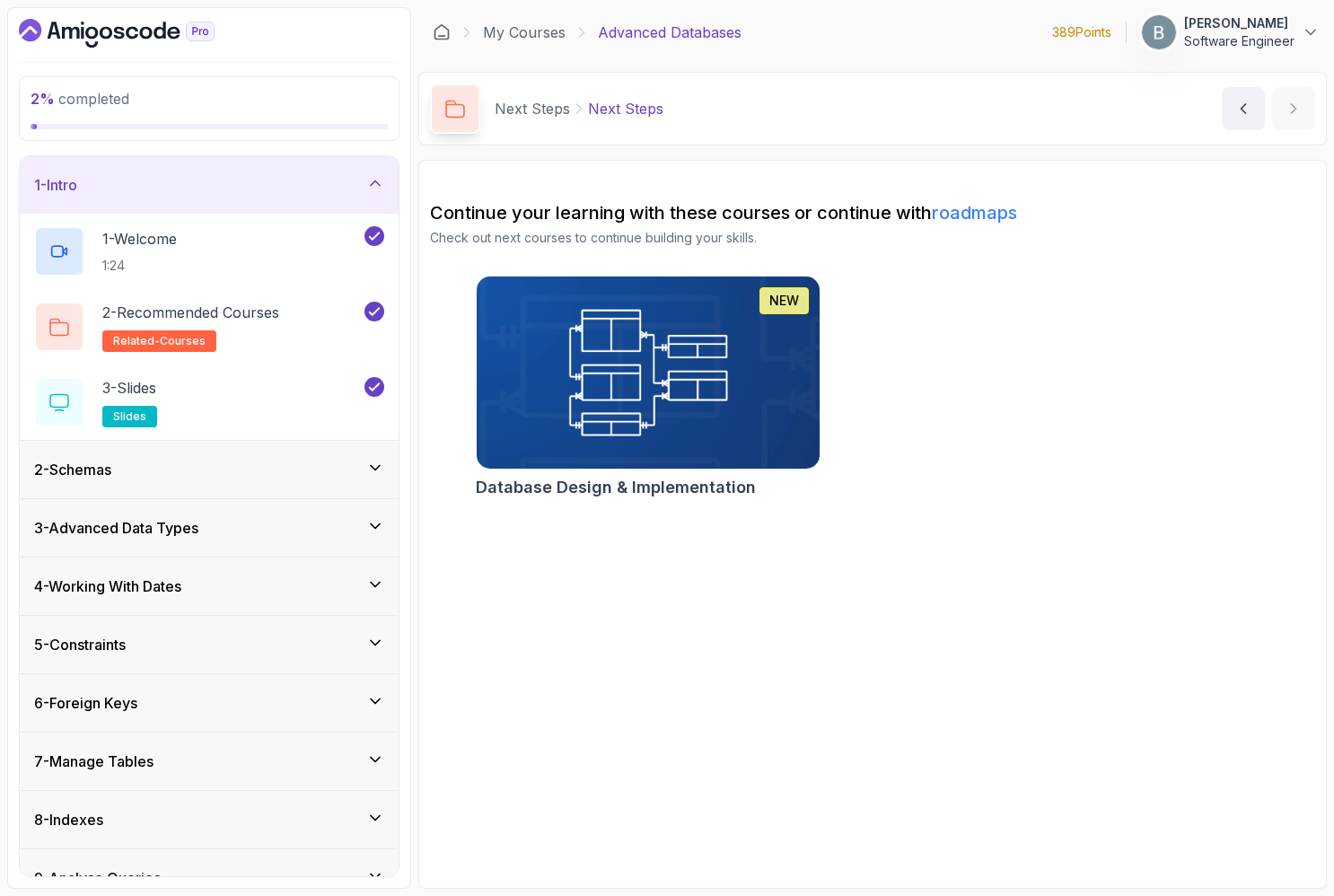 click 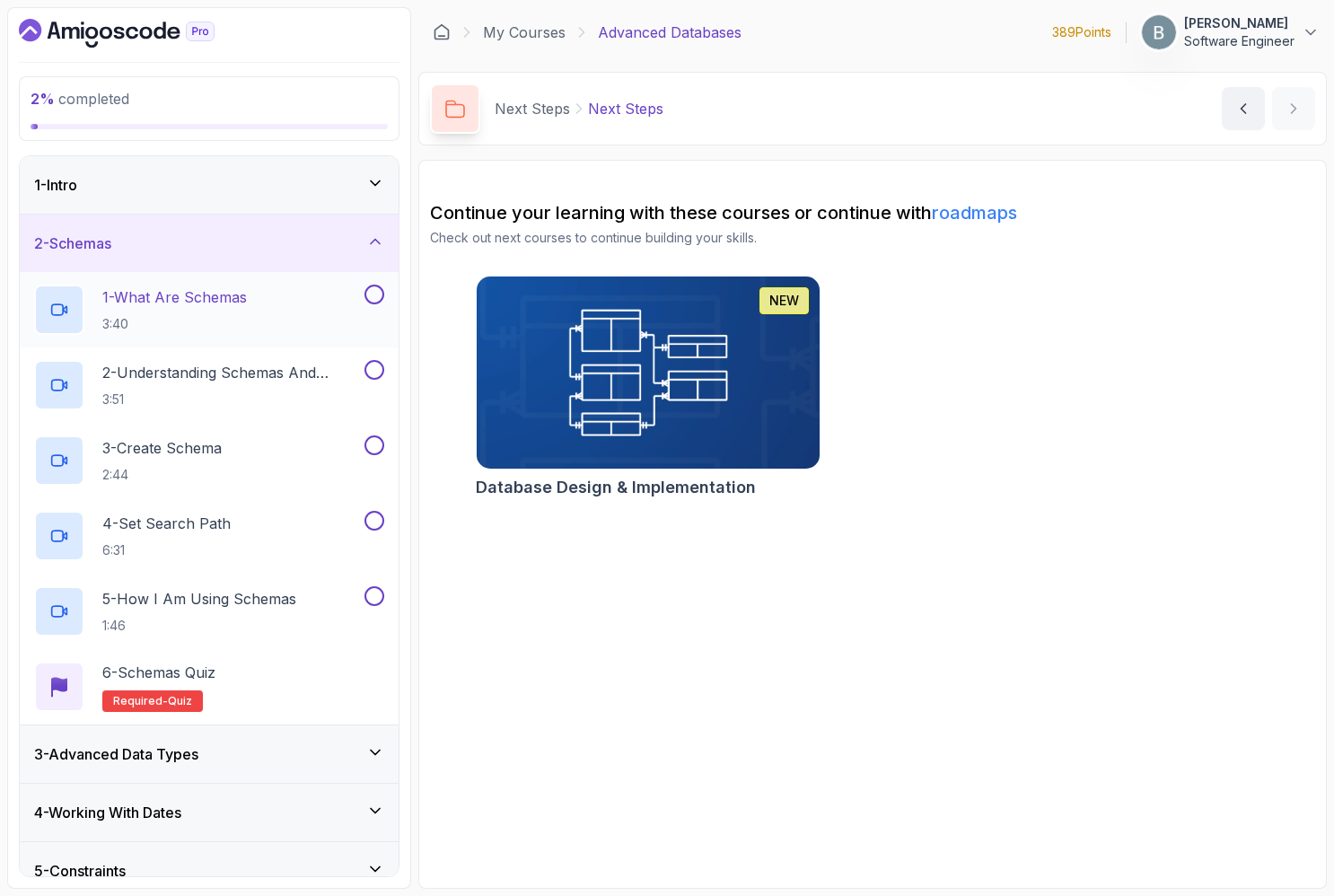 click on "1  -  What Are Schemas 3:40" at bounding box center (174, 310) 